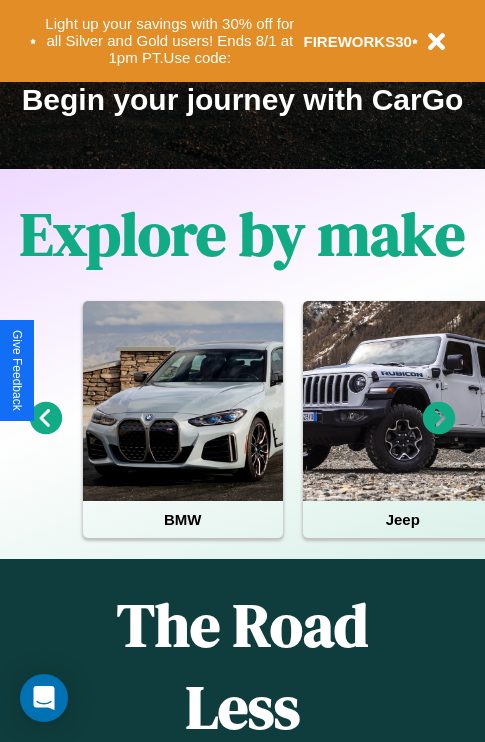 scroll, scrollTop: 308, scrollLeft: 0, axis: vertical 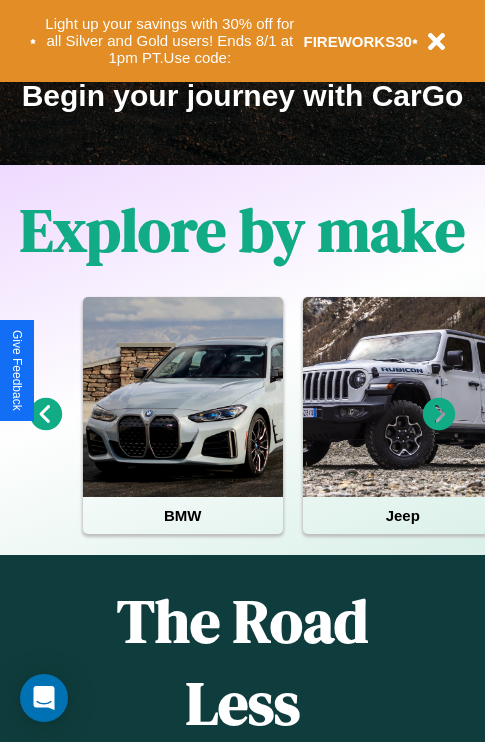 click 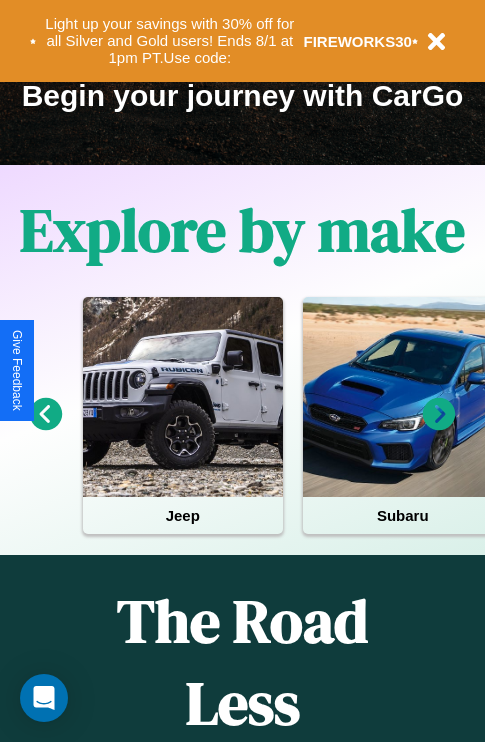 click 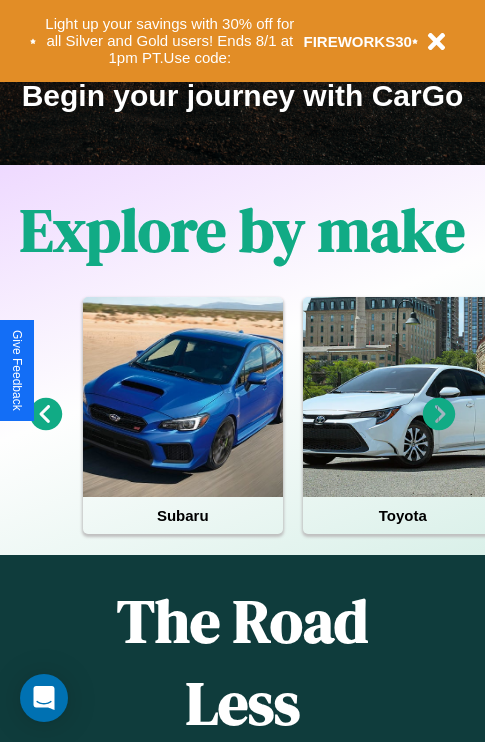 click 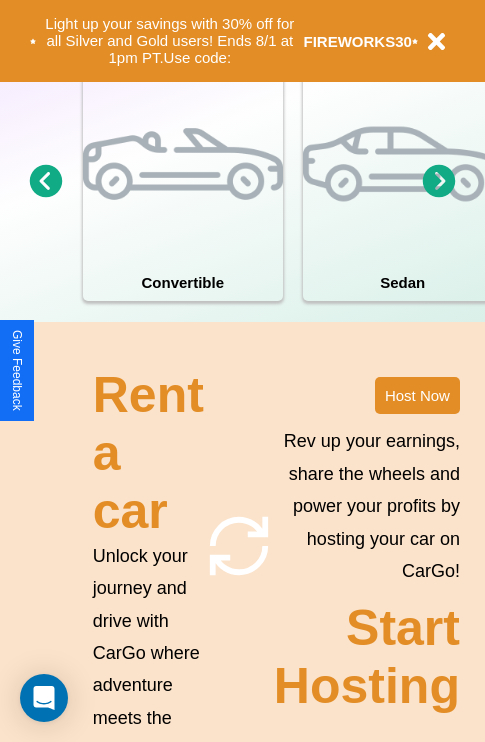 scroll, scrollTop: 1558, scrollLeft: 0, axis: vertical 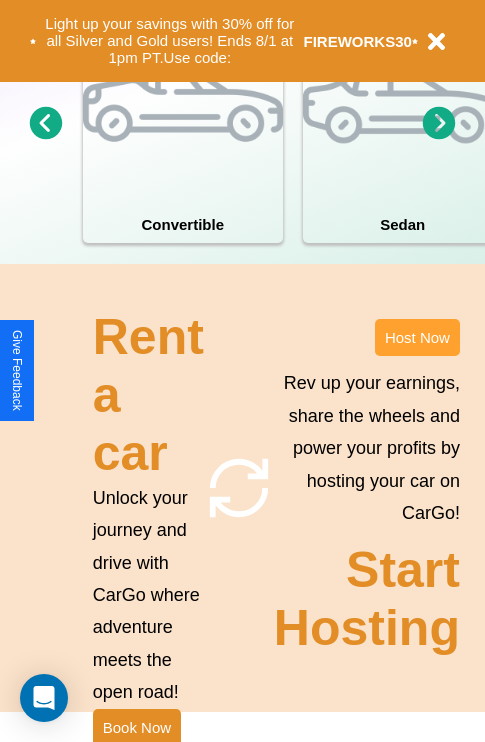 click on "Host Now" at bounding box center (417, 337) 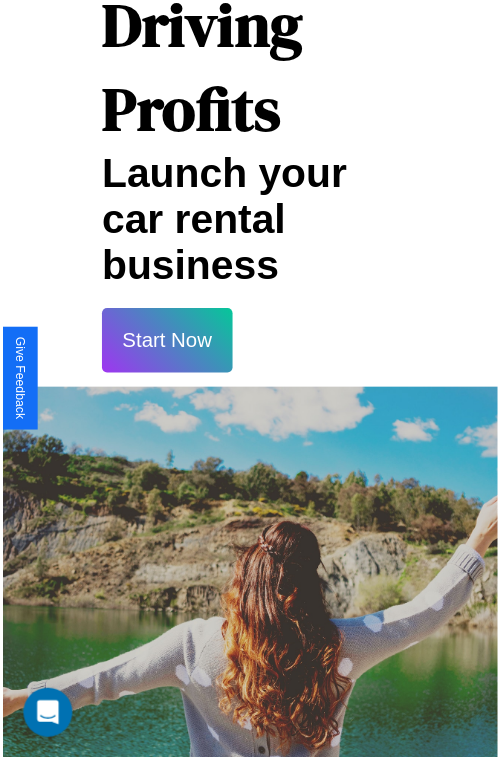scroll, scrollTop: 1417, scrollLeft: 0, axis: vertical 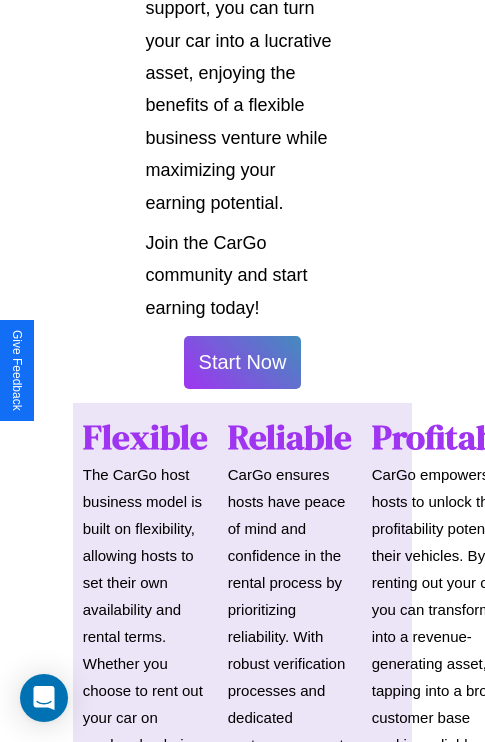 click on "Start Now" at bounding box center (243, 362) 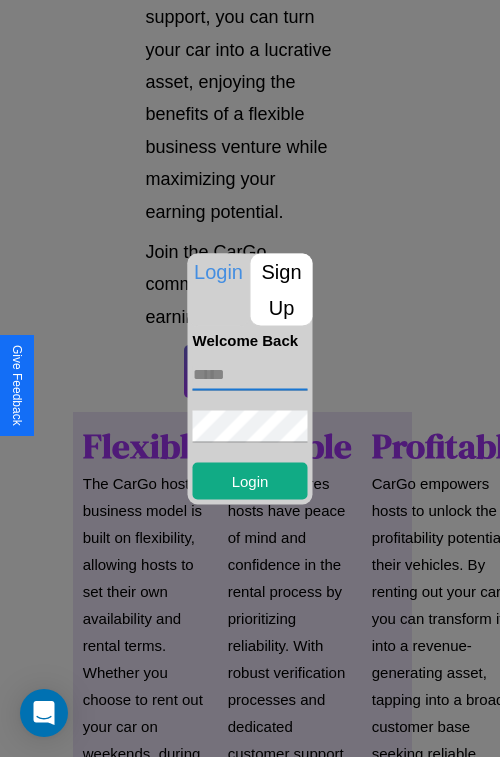 click at bounding box center (250, 374) 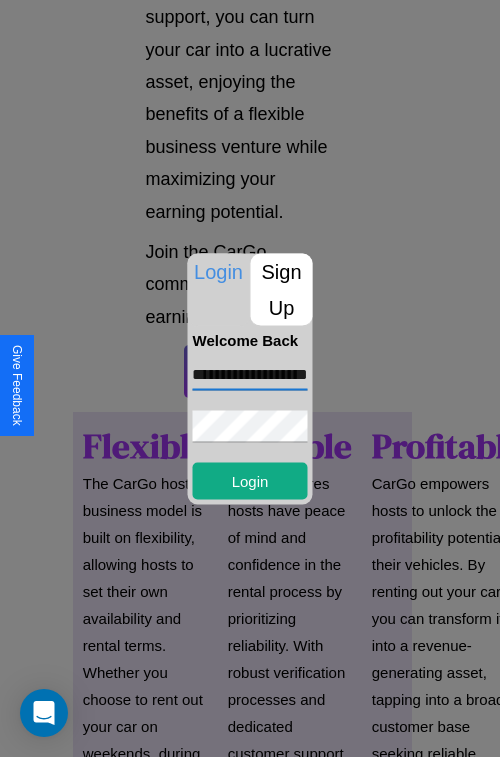 scroll, scrollTop: 0, scrollLeft: 53, axis: horizontal 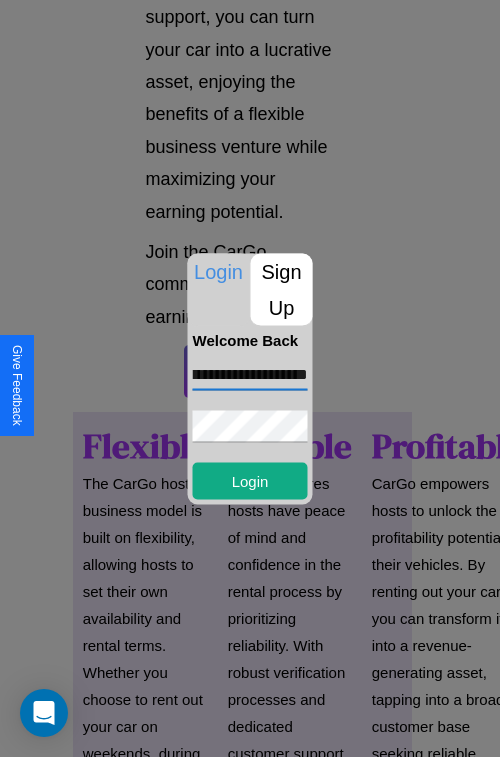 type on "**********" 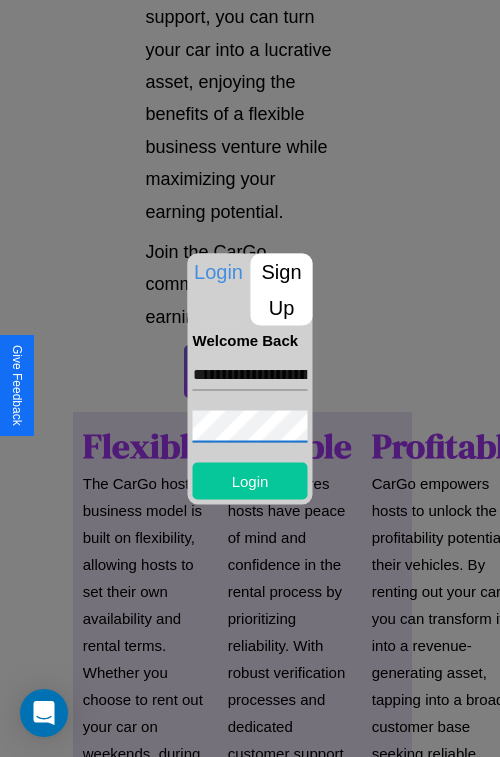 click on "Login" at bounding box center [250, 480] 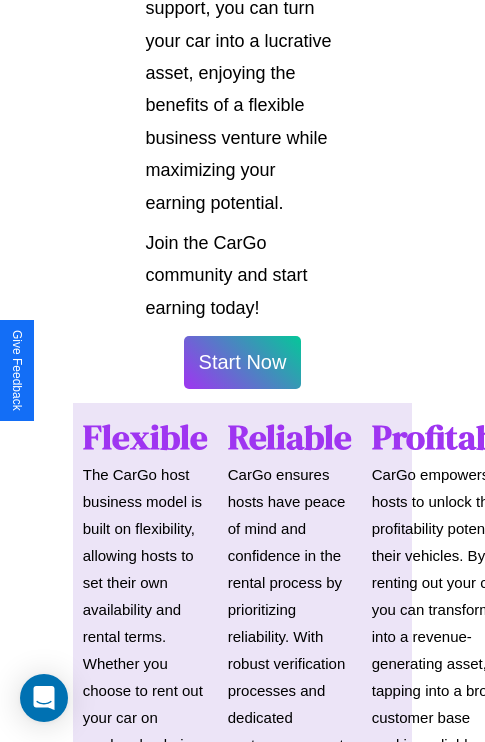 scroll, scrollTop: 1419, scrollLeft: 0, axis: vertical 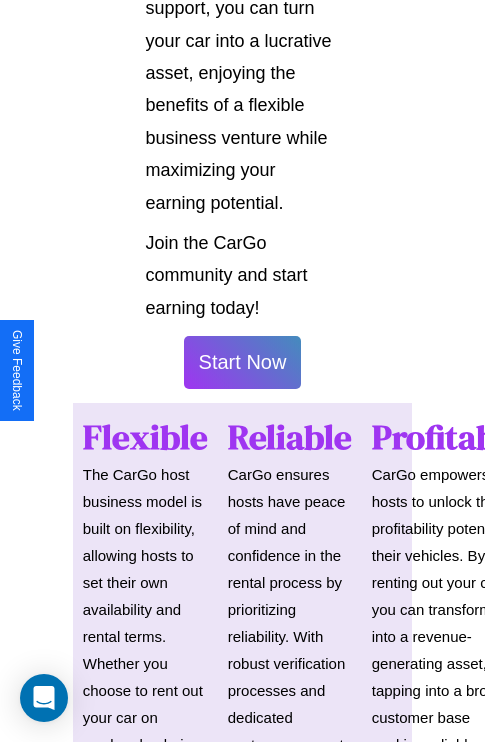 click on "Start Now" at bounding box center (243, 362) 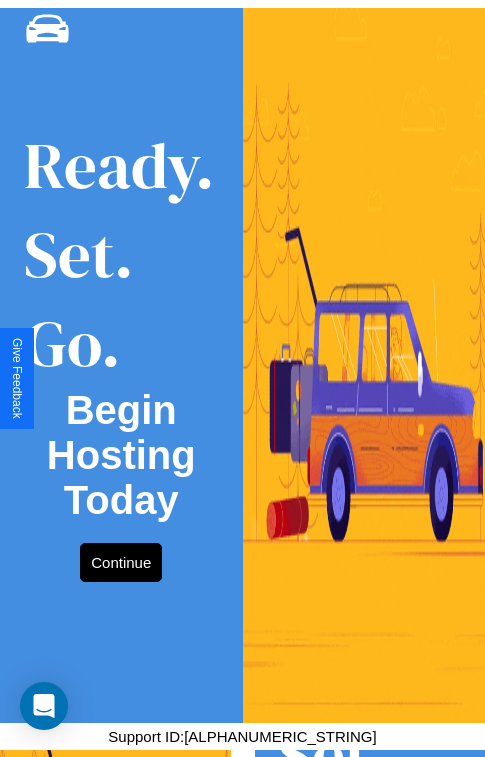 scroll, scrollTop: 0, scrollLeft: 0, axis: both 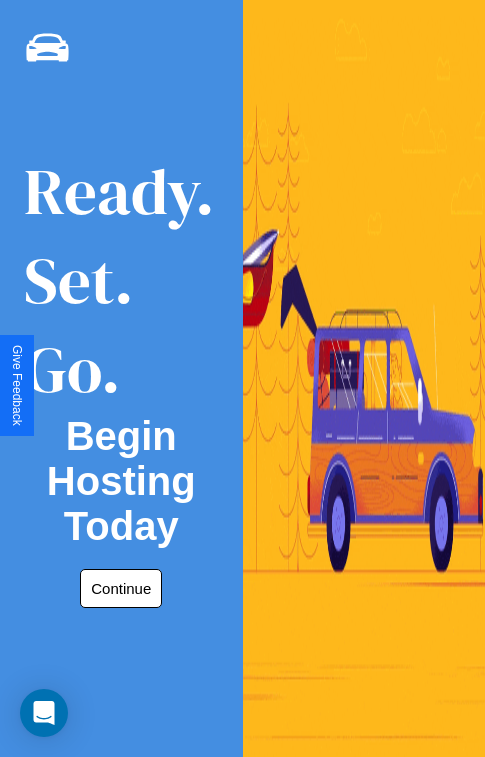 click on "Continue" at bounding box center (121, 588) 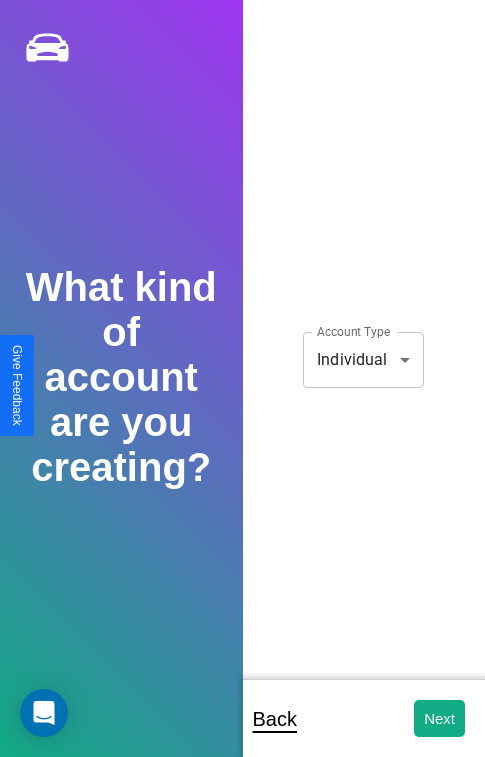 click on "**********" at bounding box center [242, 392] 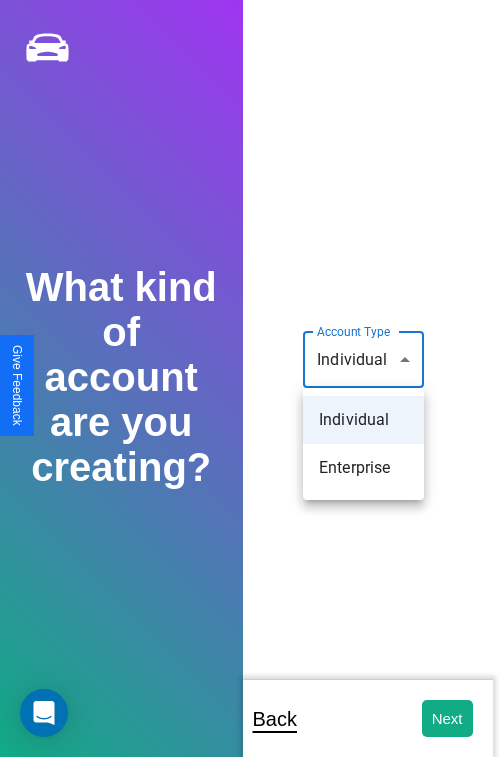 click on "Individual" at bounding box center (363, 420) 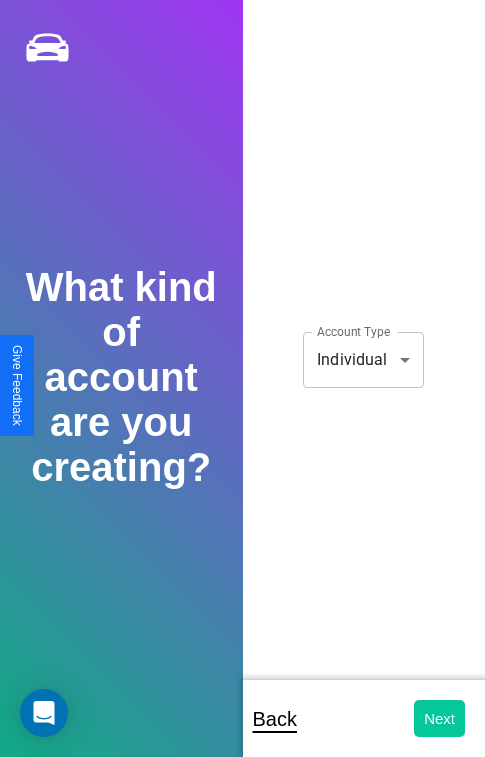 click on "Next" at bounding box center (439, 718) 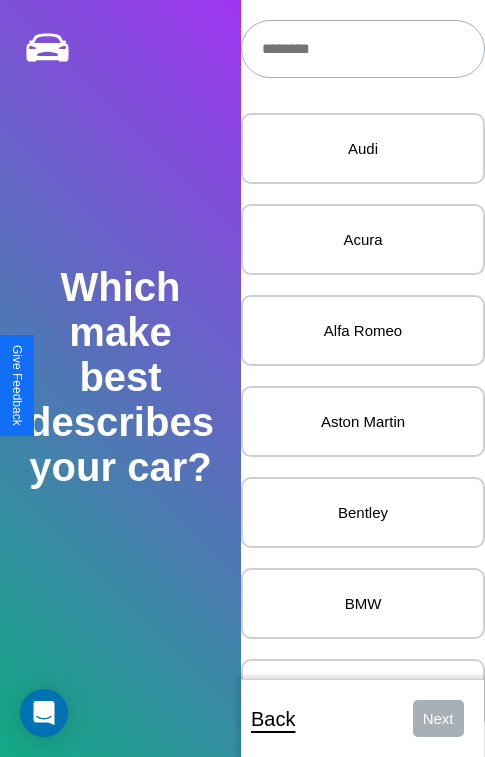 scroll, scrollTop: 24, scrollLeft: 0, axis: vertical 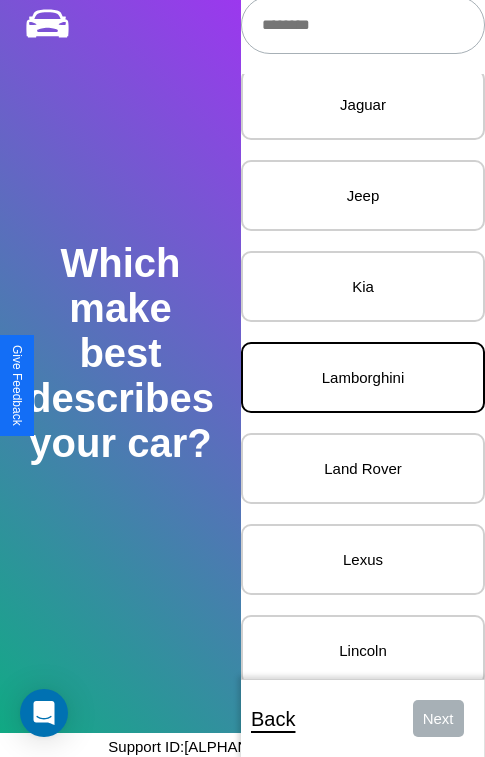 click on "Lamborghini" at bounding box center (363, 377) 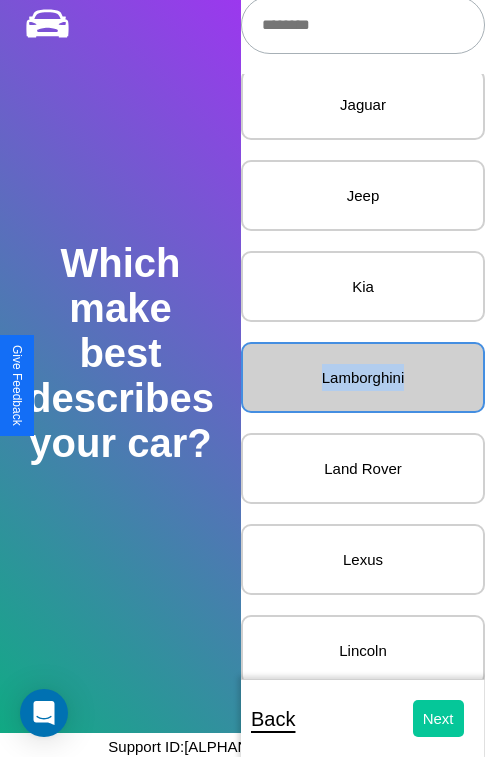click on "Next" at bounding box center [438, 718] 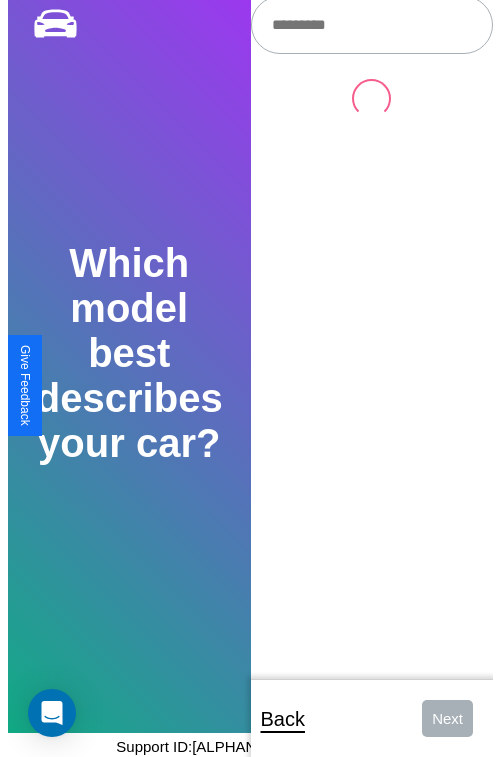 scroll, scrollTop: 0, scrollLeft: 0, axis: both 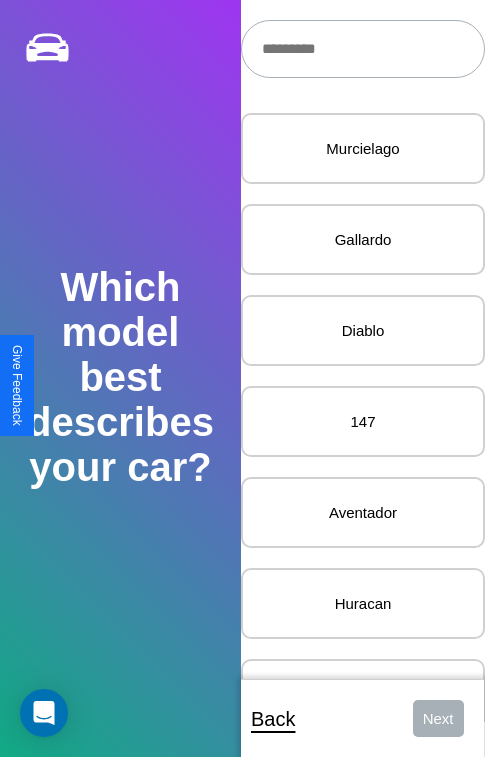 click at bounding box center (363, 49) 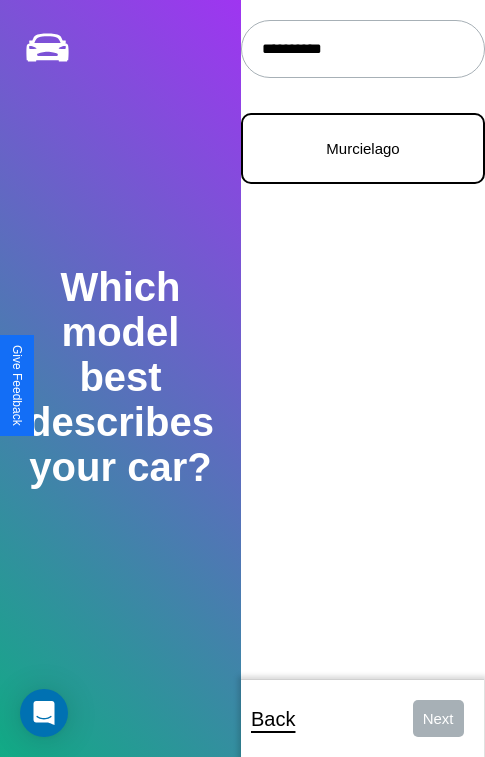 type on "**********" 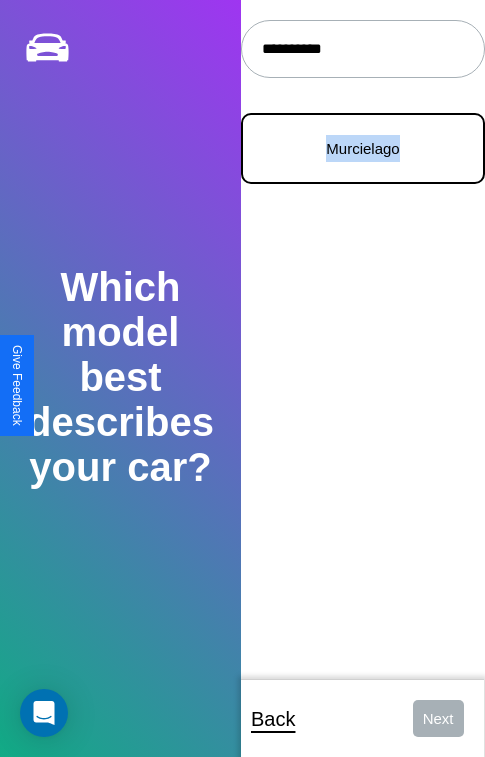click on "Murcielago" at bounding box center (363, 148) 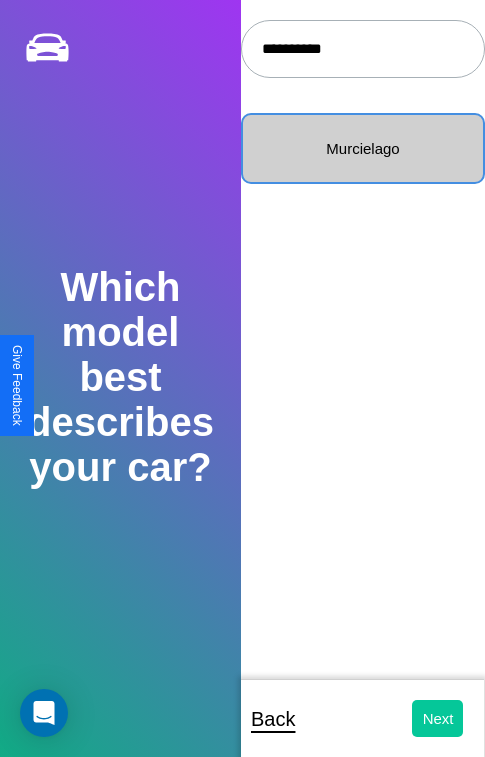 click on "Next" at bounding box center (438, 718) 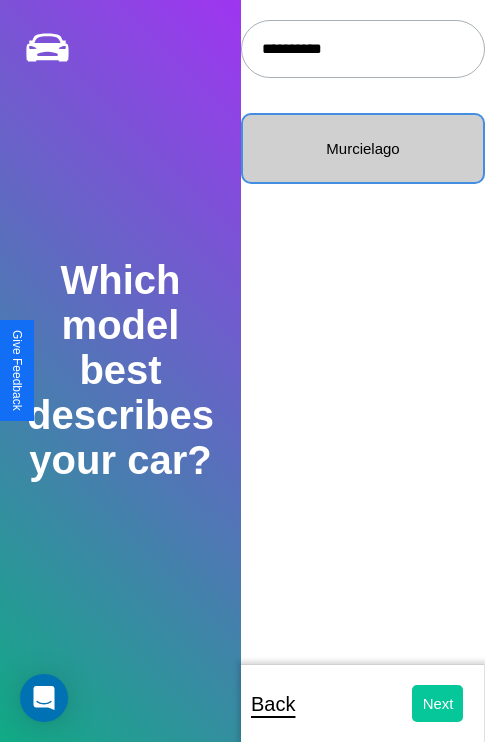 select on "*****" 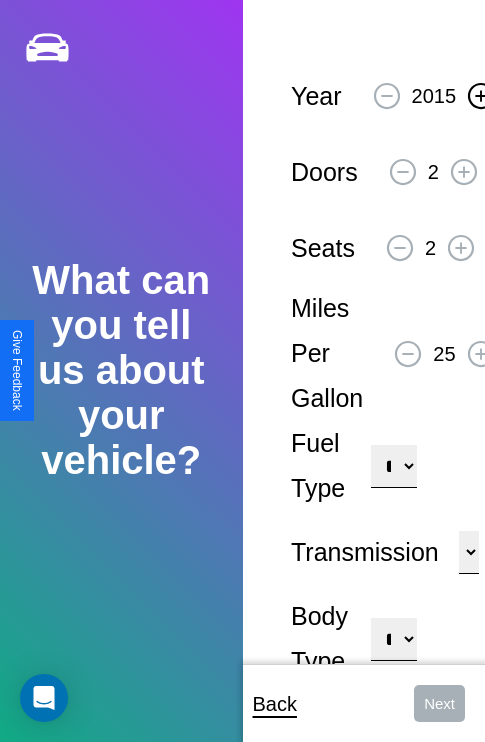 click 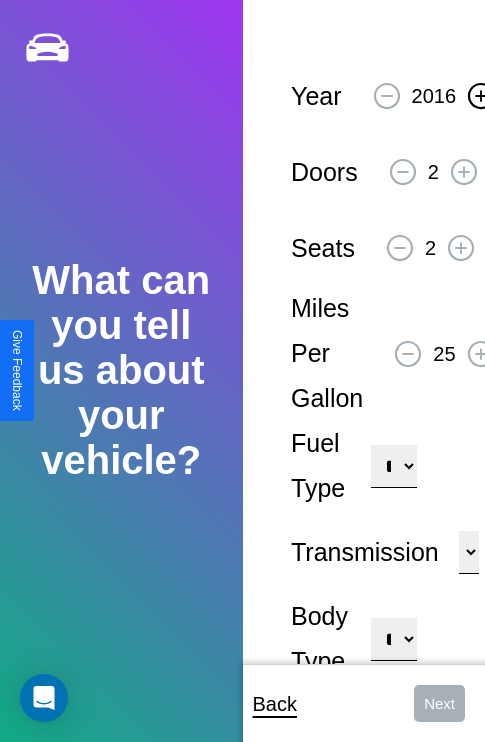 click 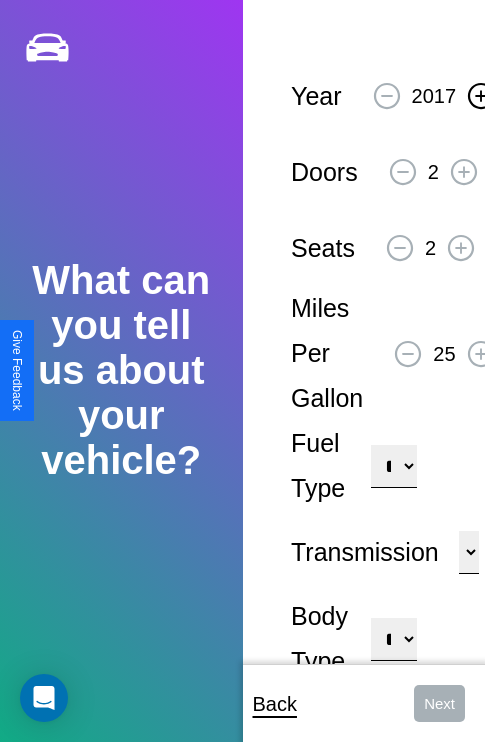 click 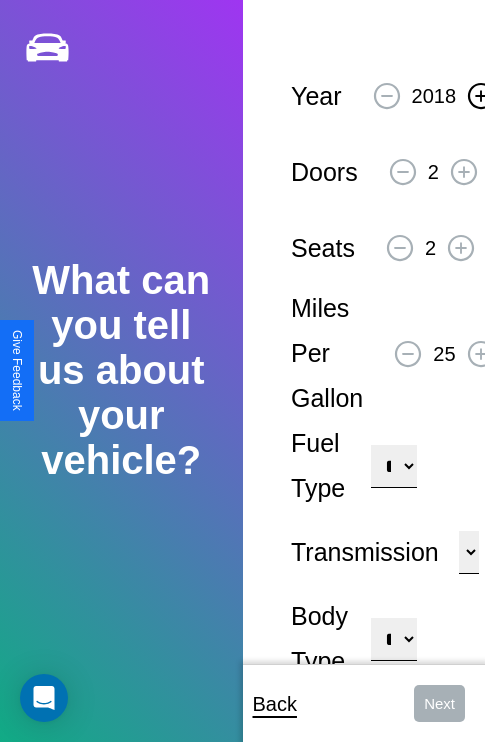click 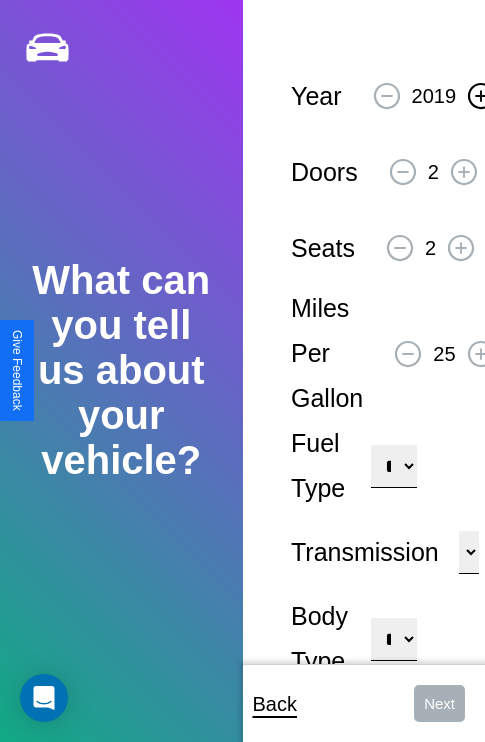 click 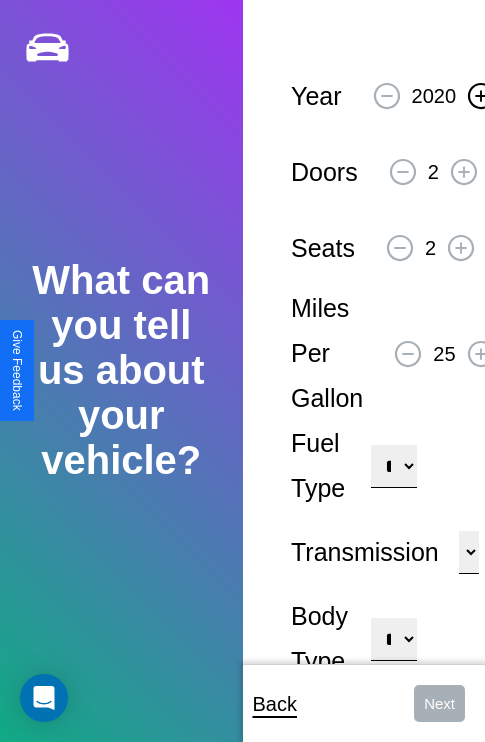 click 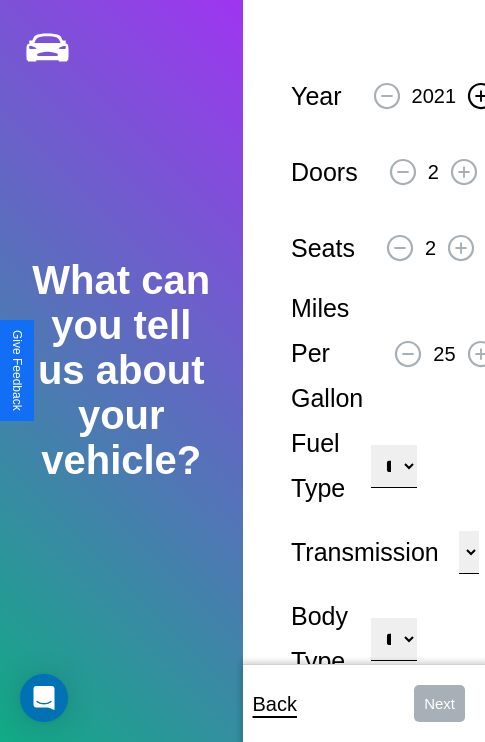 click 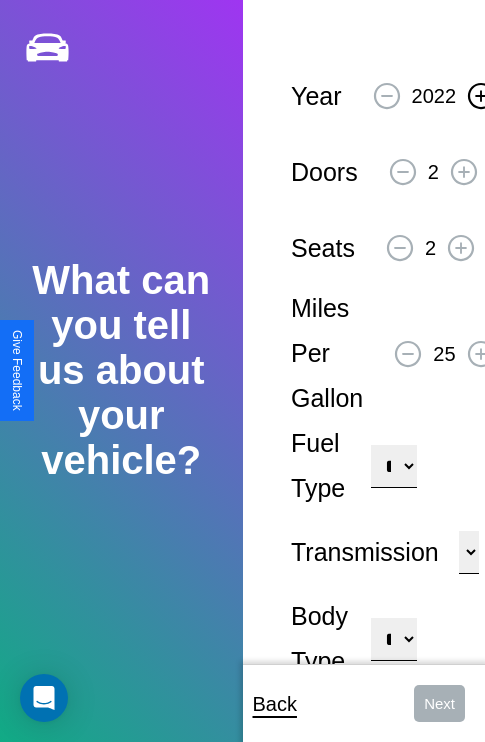 click 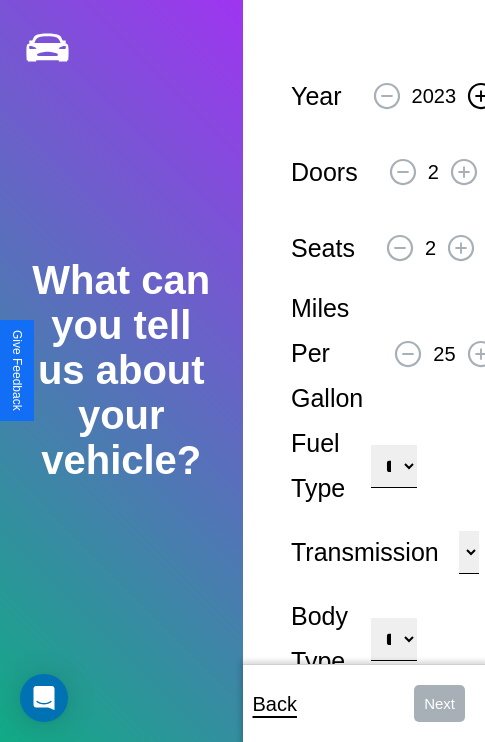 click 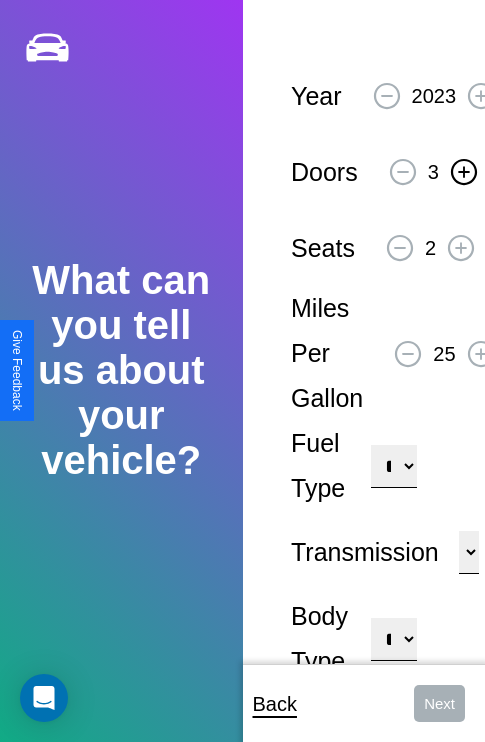 click 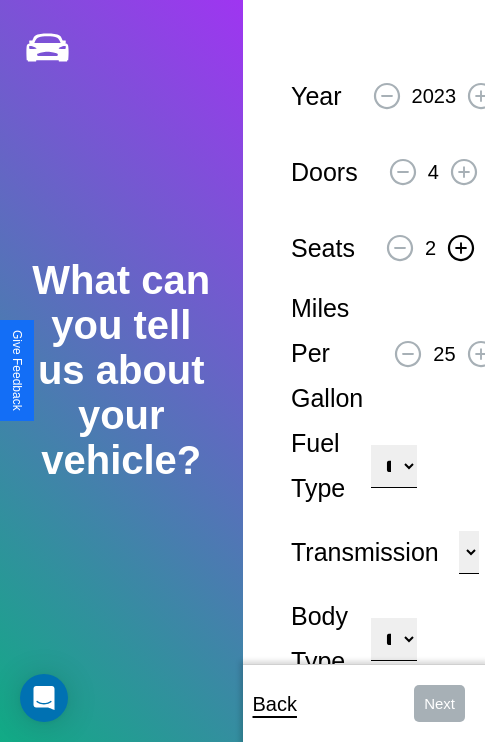 click 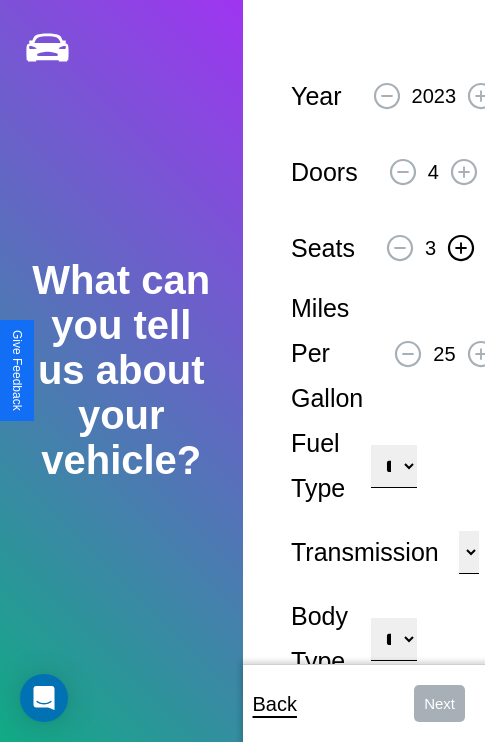 click 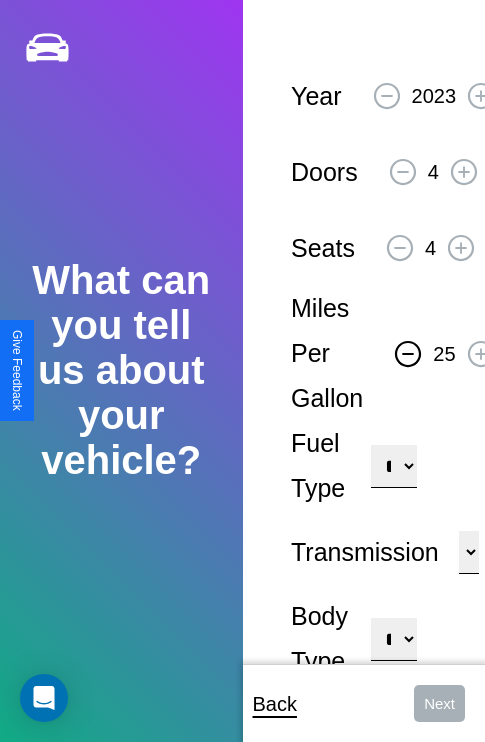 click 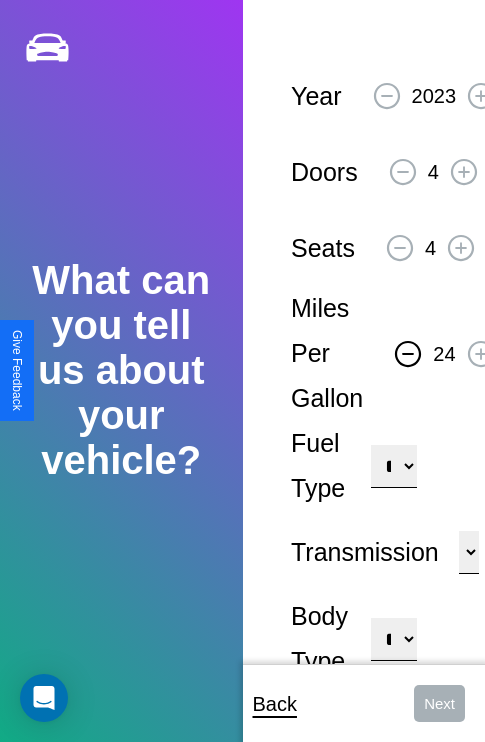 click 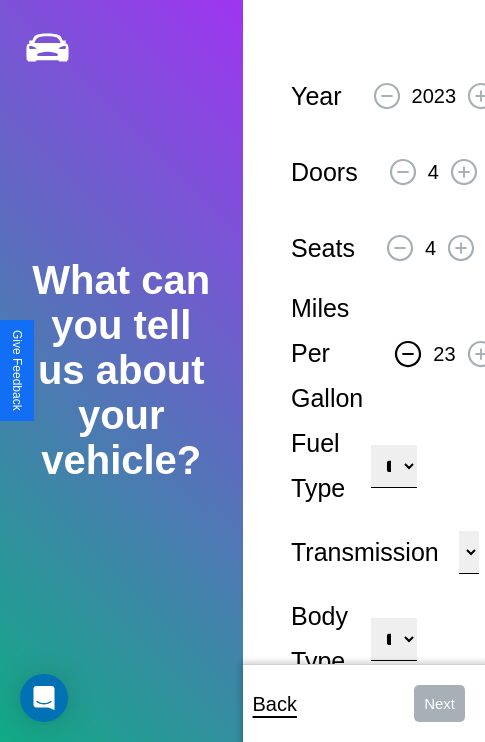 click 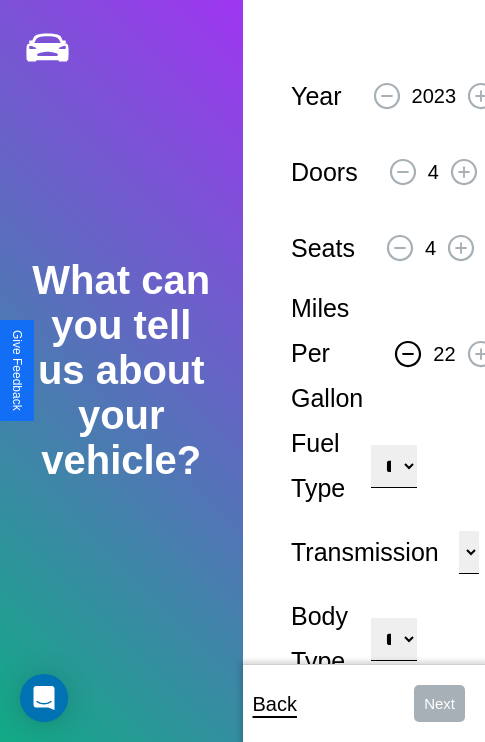 click 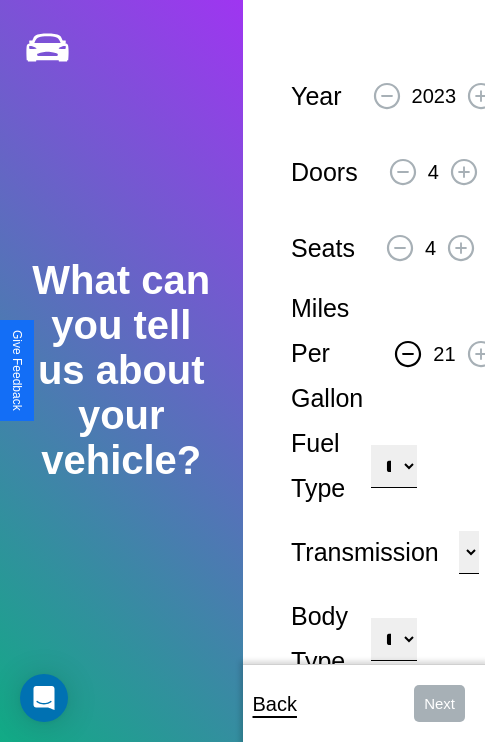 click 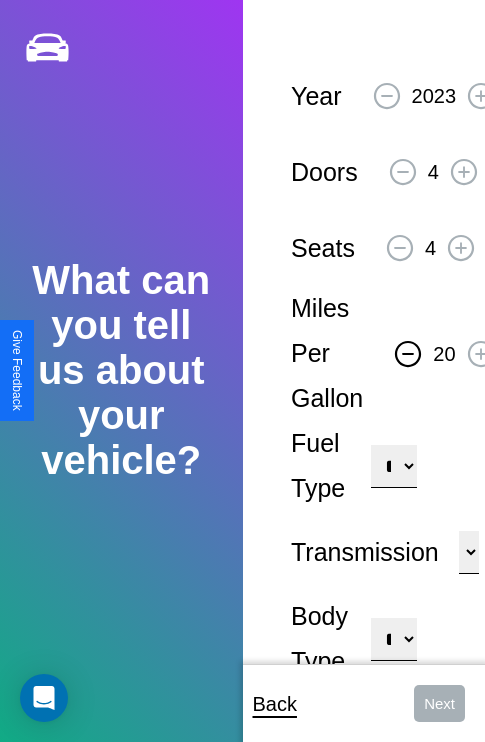 click 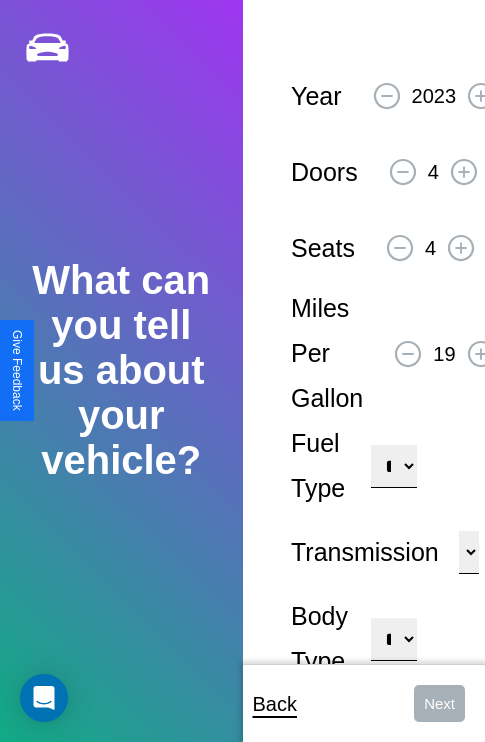 click on "**********" at bounding box center (393, 466) 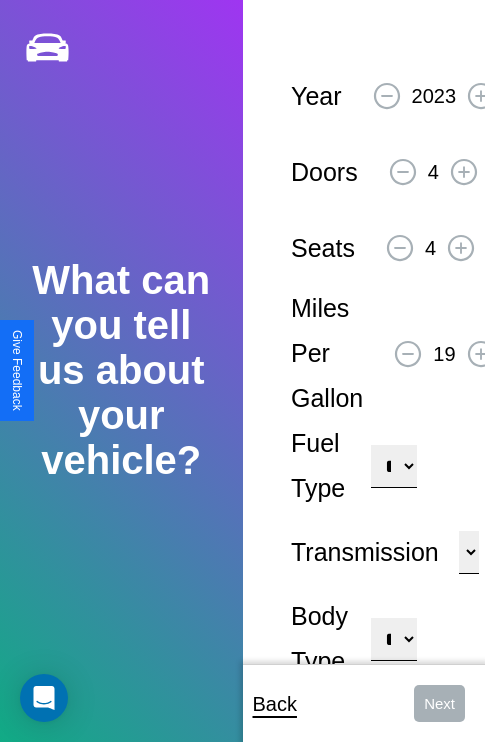 click on "****** ********* ******" at bounding box center [469, 552] 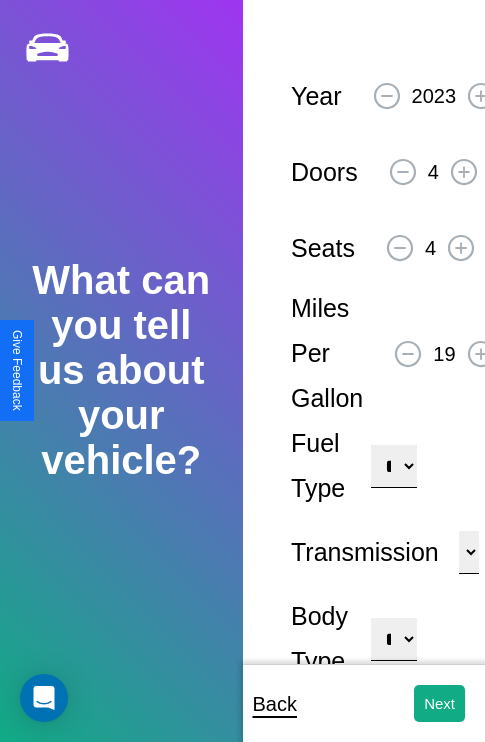 click on "**********" at bounding box center [393, 639] 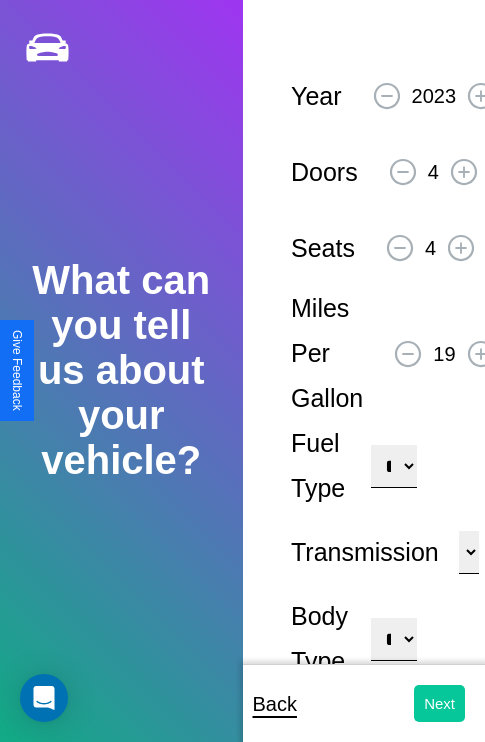 click on "Next" at bounding box center [439, 703] 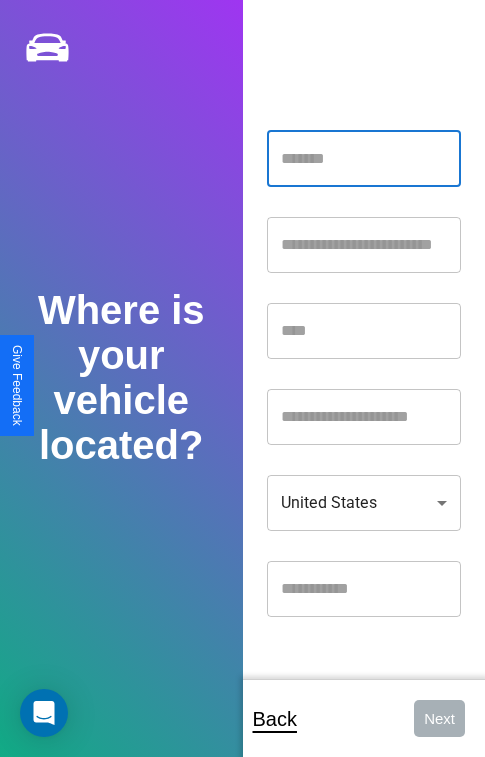 click at bounding box center [364, 159] 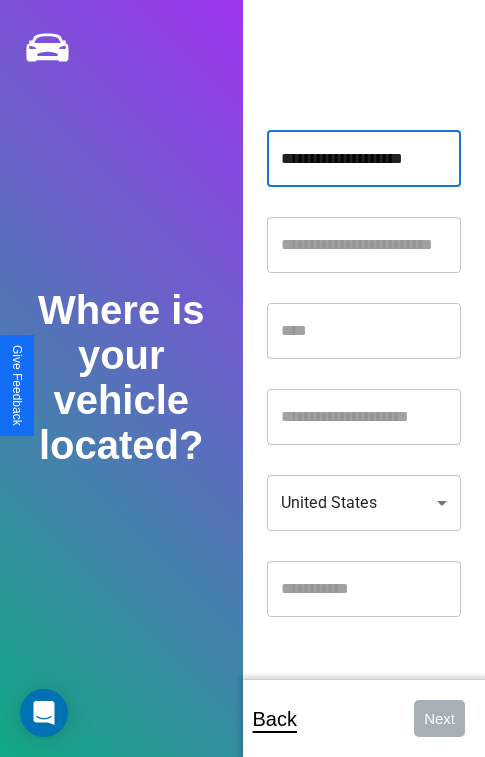 type on "**********" 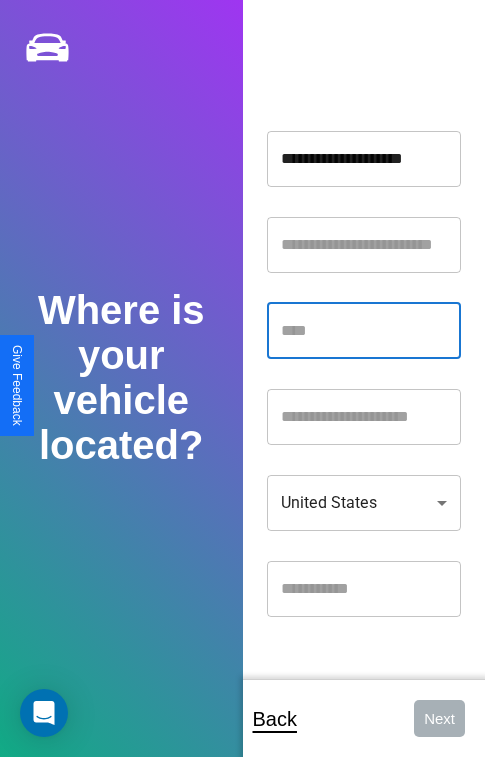 click at bounding box center (364, 331) 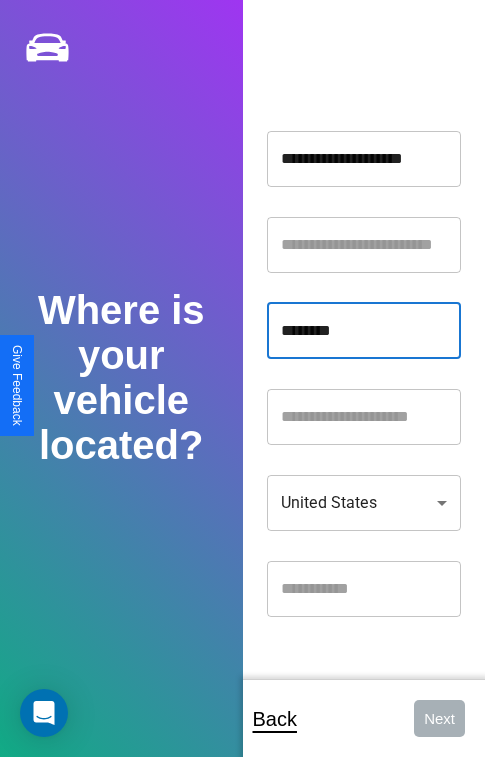 type on "********" 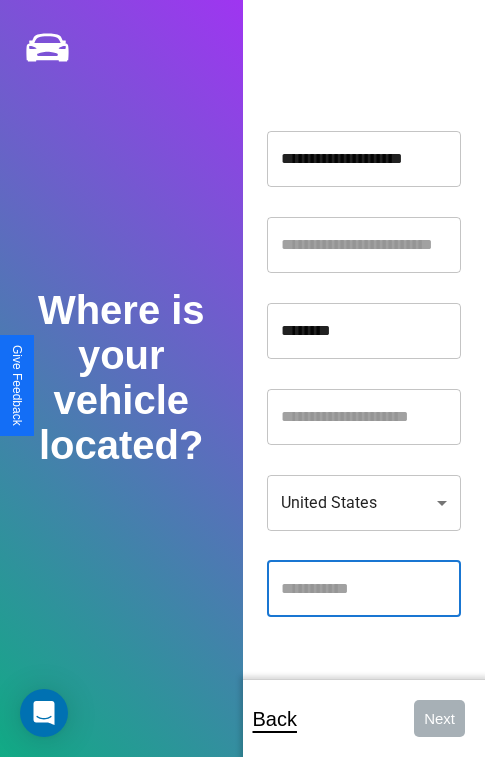 click at bounding box center [364, 589] 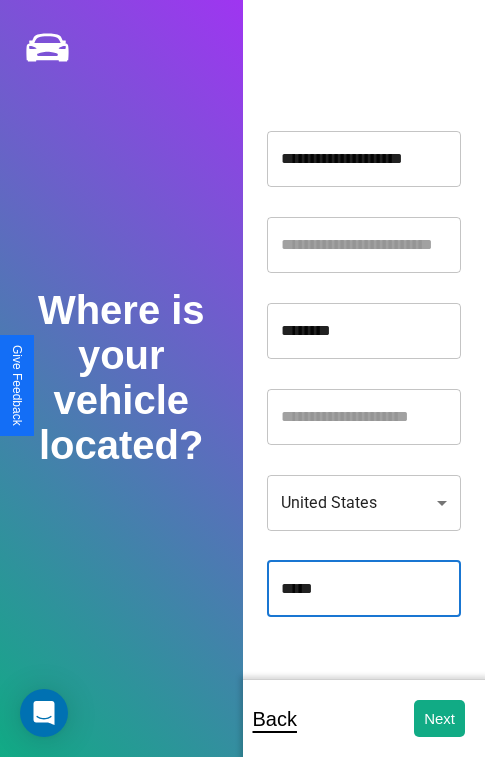 type on "*****" 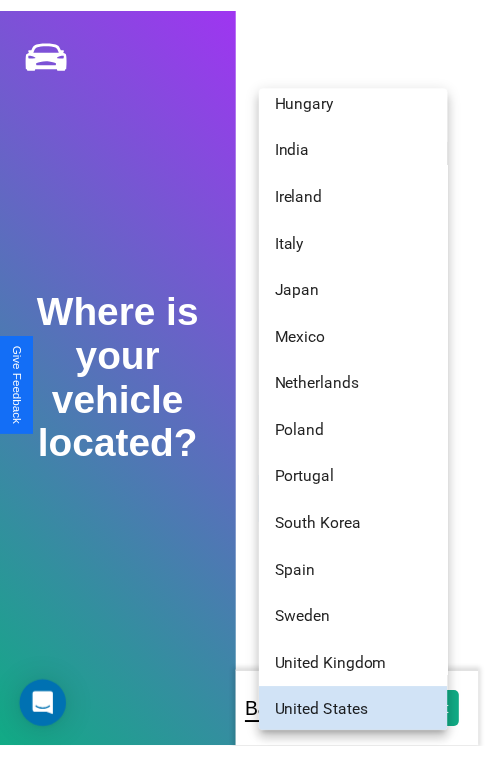 scroll, scrollTop: 440, scrollLeft: 0, axis: vertical 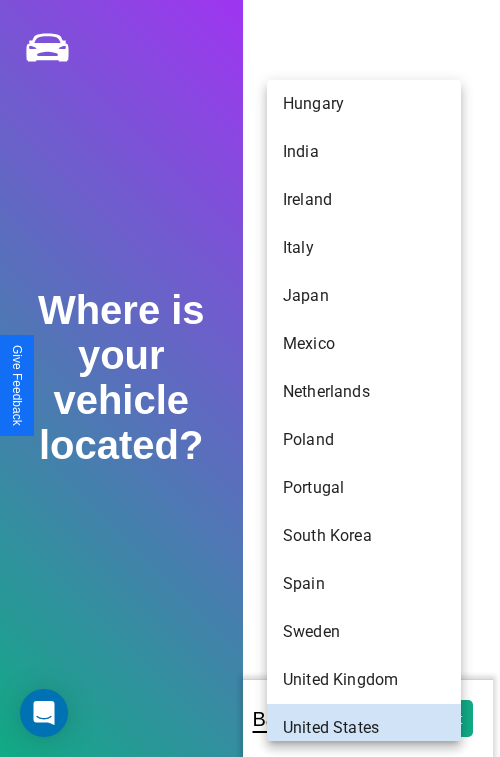 click on "Hungary" at bounding box center (364, 104) 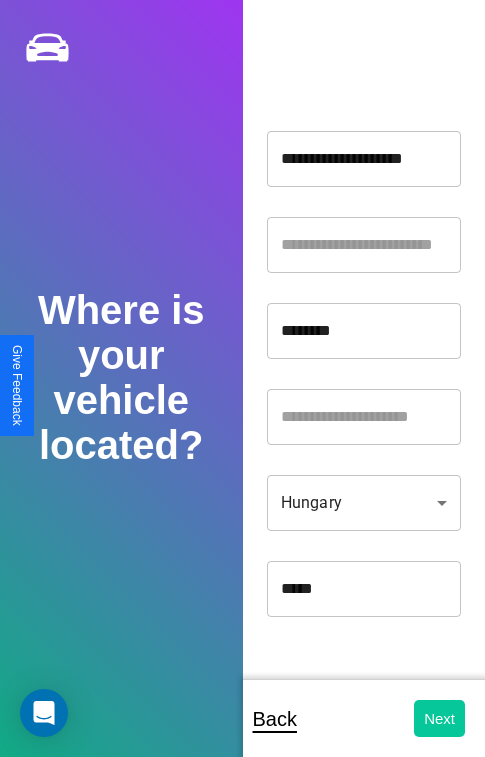 click on "Next" at bounding box center [439, 718] 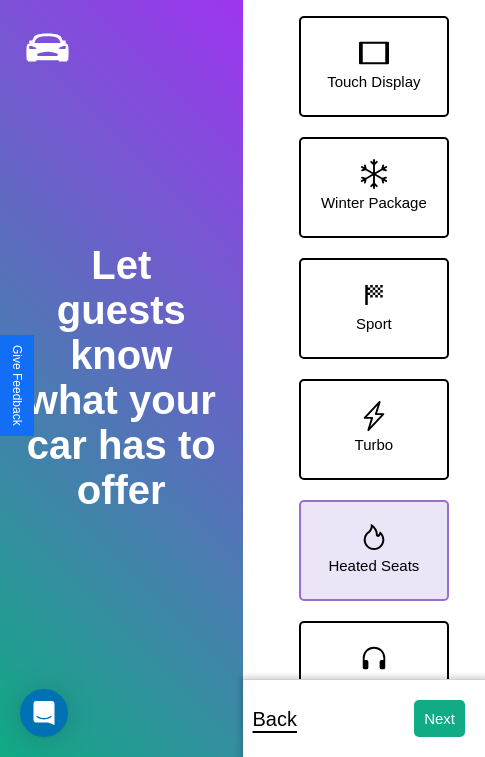 click 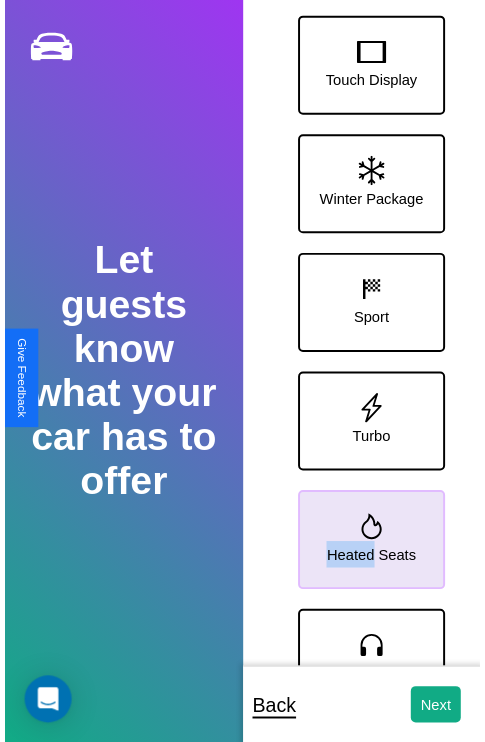 scroll, scrollTop: 128, scrollLeft: 0, axis: vertical 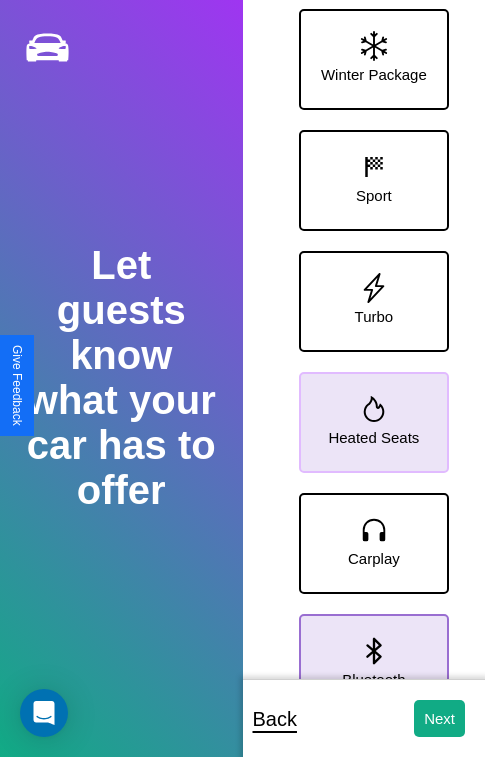 click 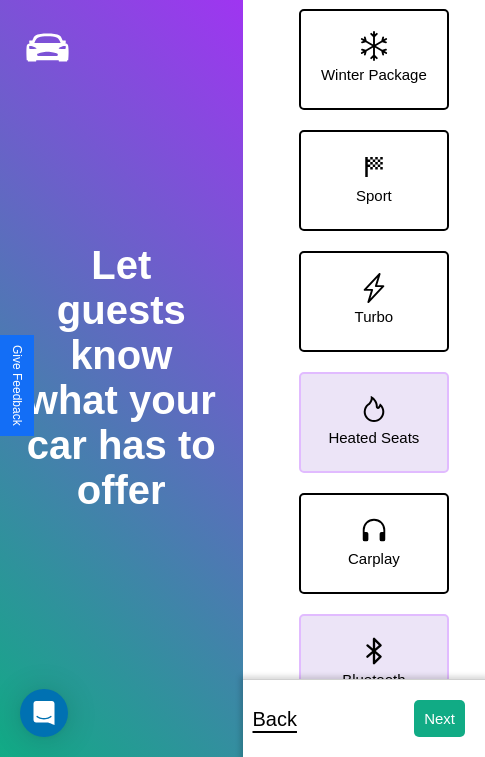 click 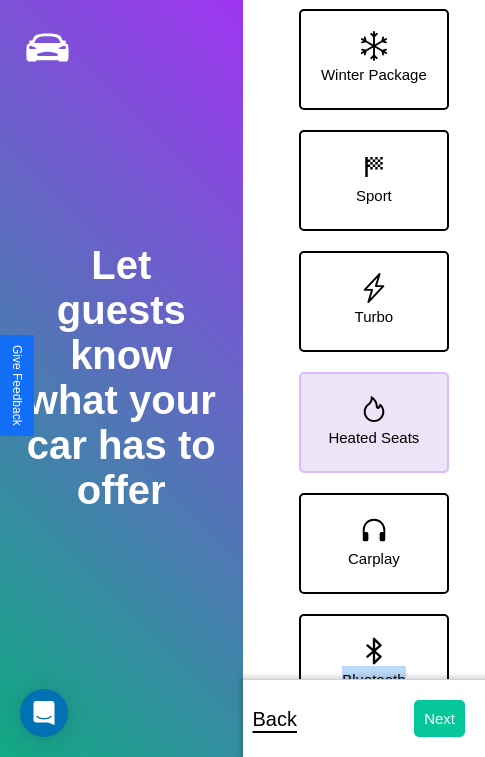 click on "Next" at bounding box center (439, 718) 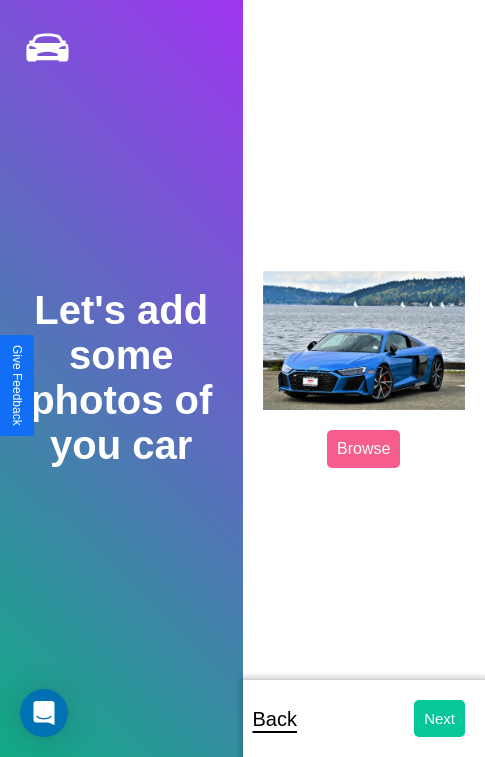 click on "Next" at bounding box center (439, 718) 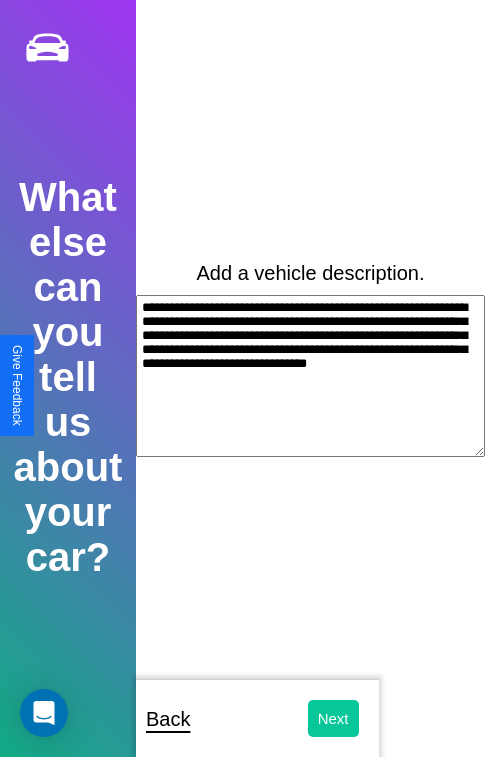 type on "**********" 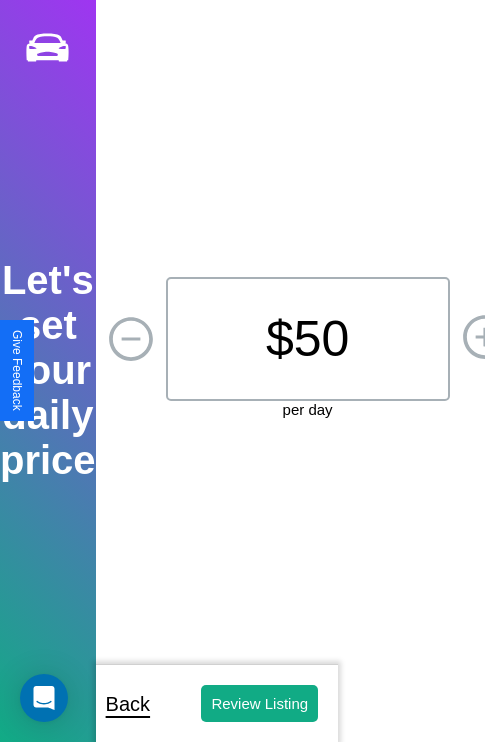 click on "$ 50" at bounding box center [308, 339] 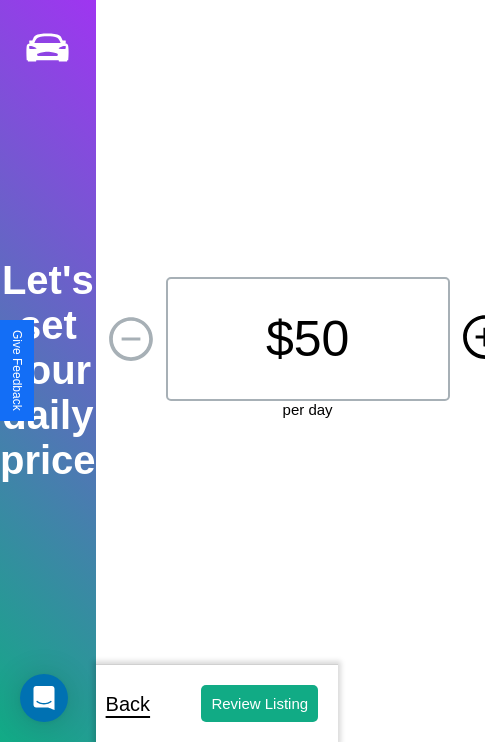 click 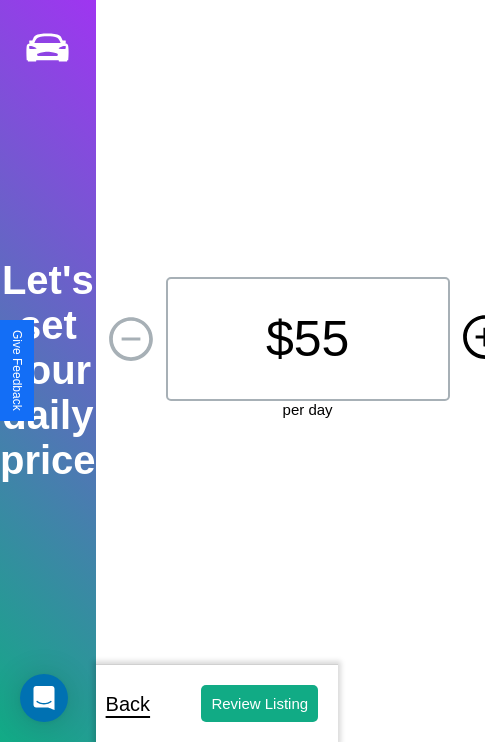 click 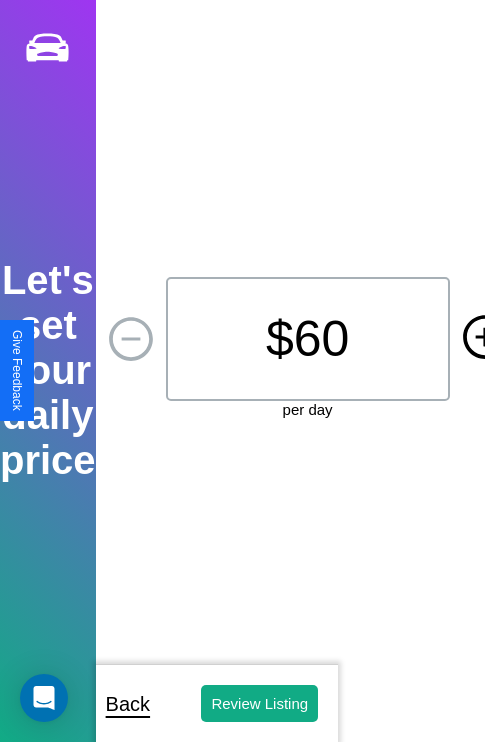 click 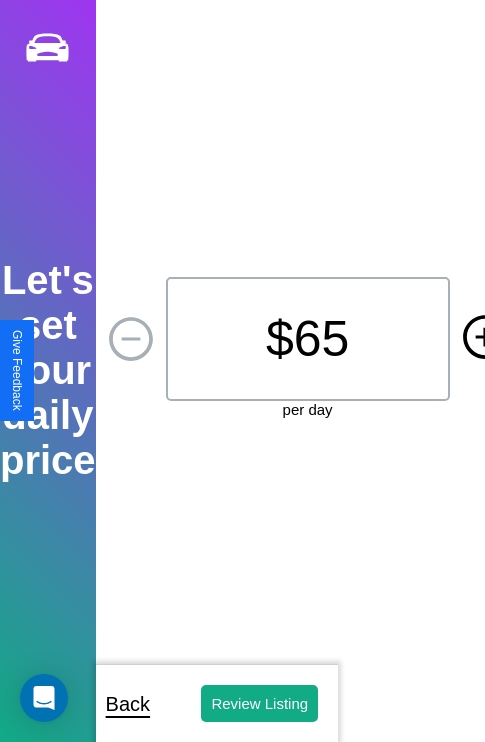 click 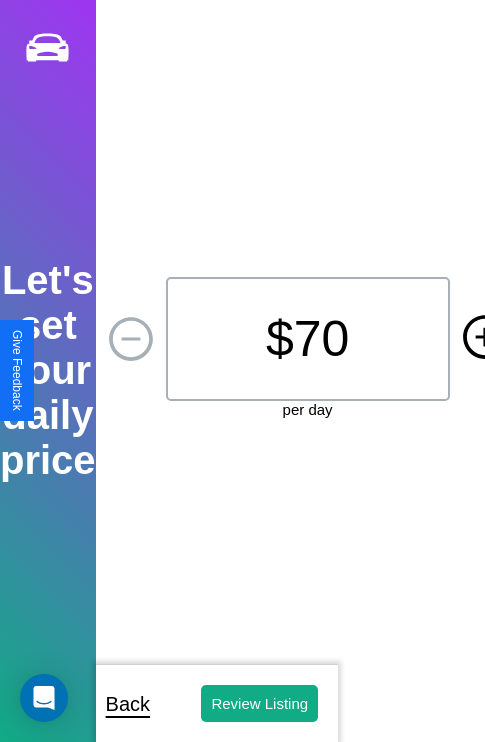 click 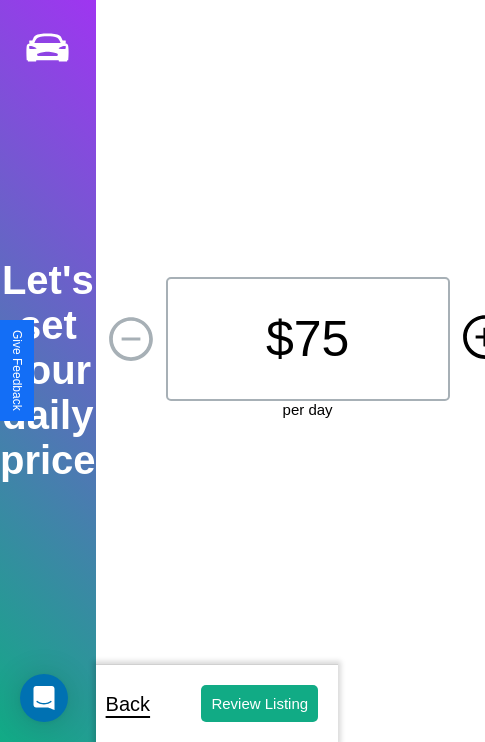click 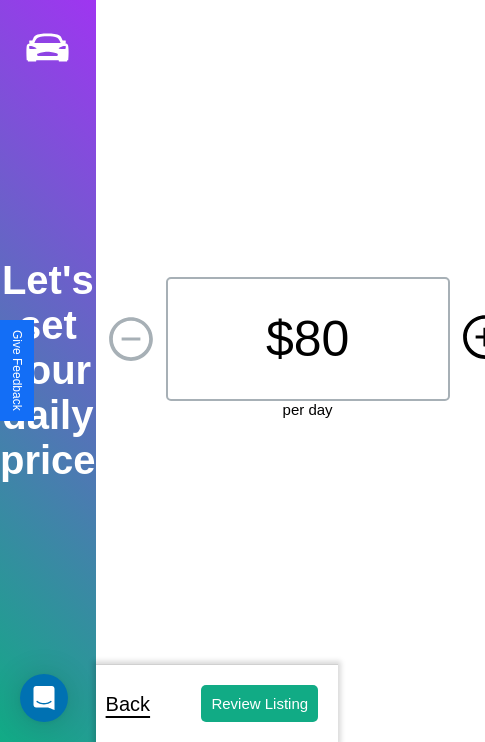 click 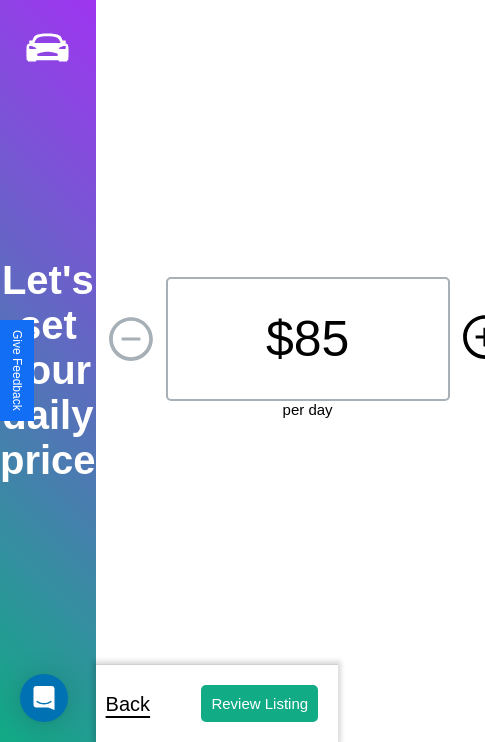 click 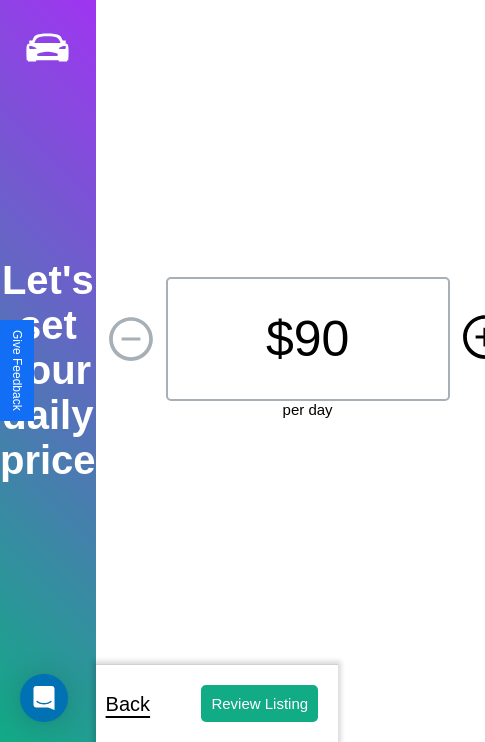 click 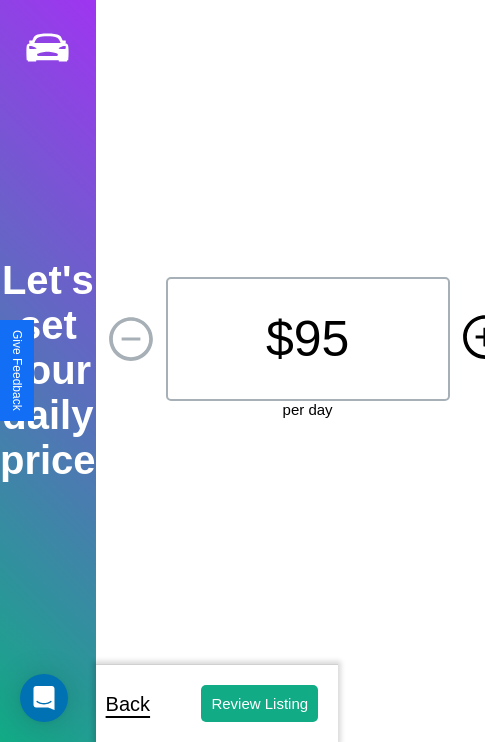 click 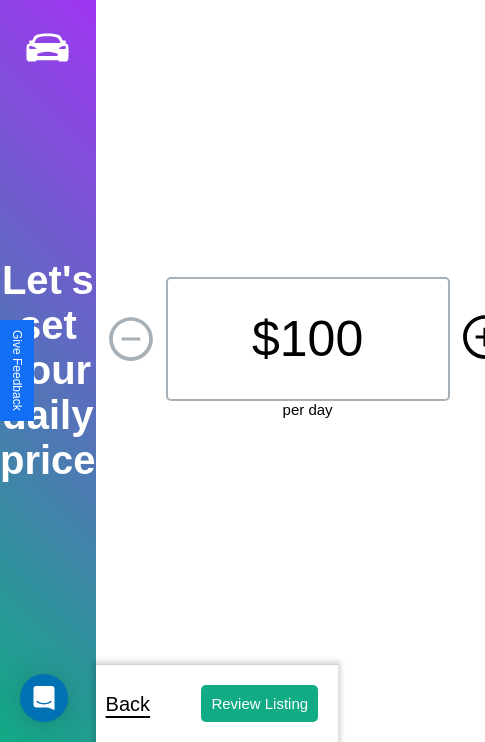 click 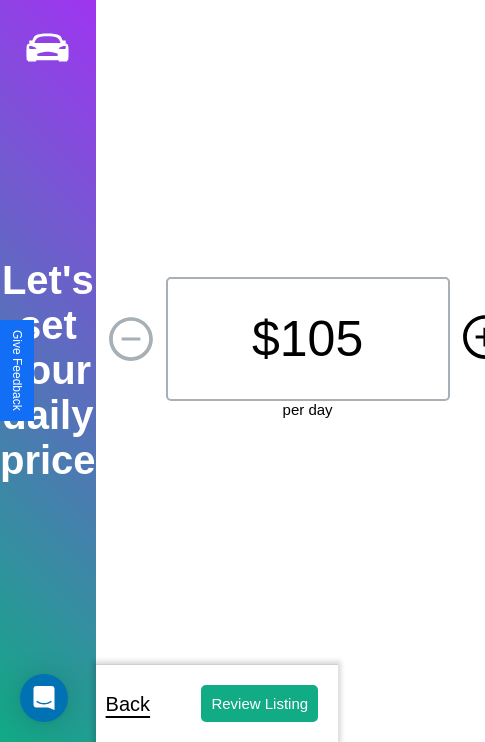click 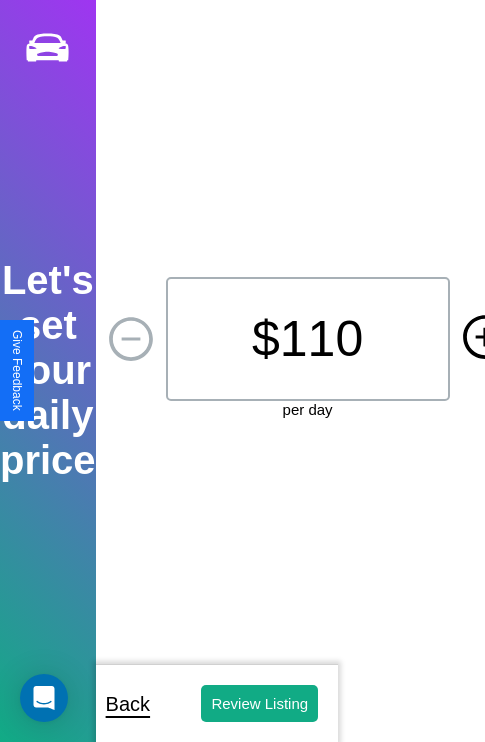 click 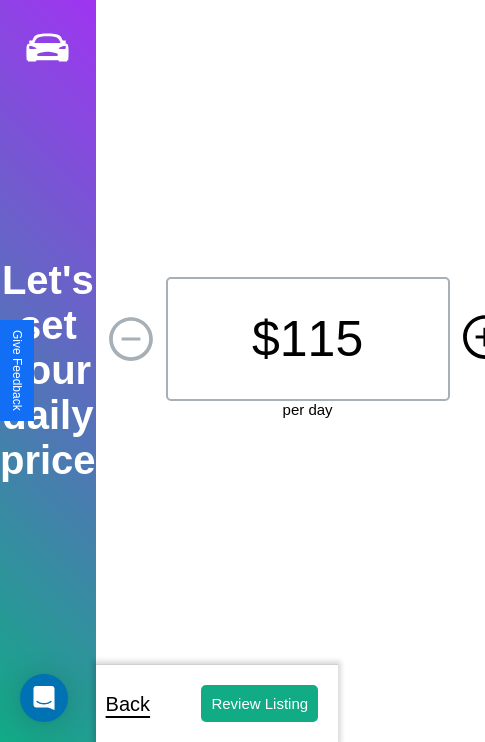 click 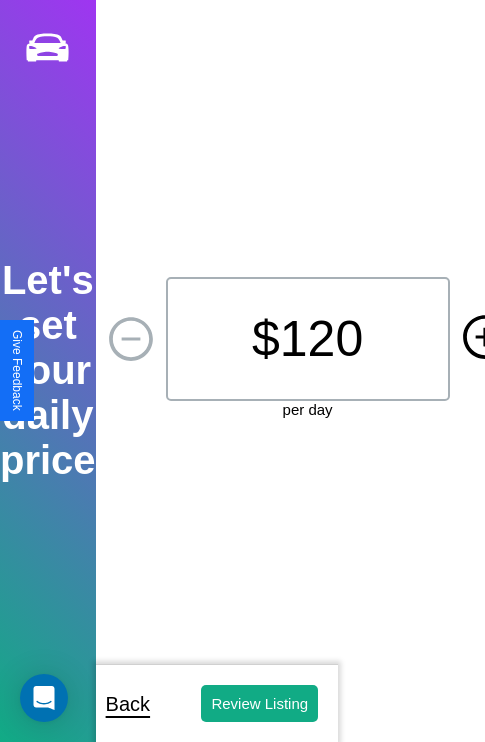 click 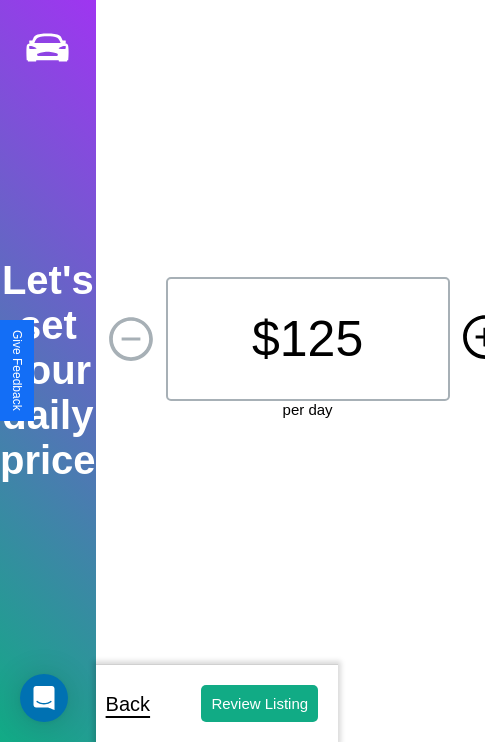 click 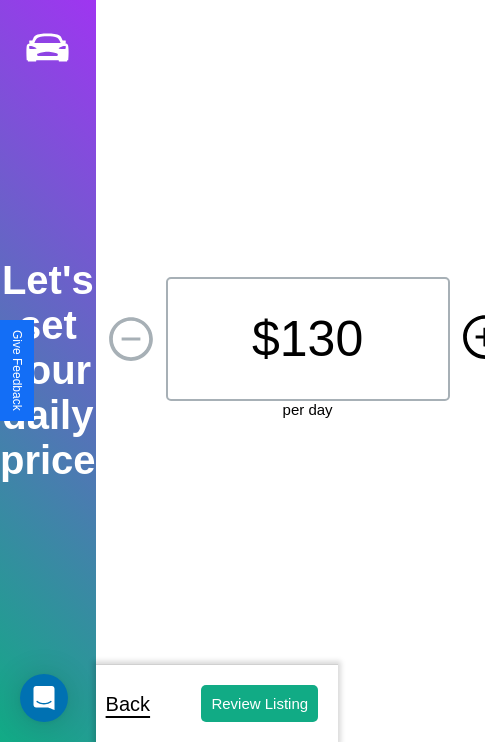 click 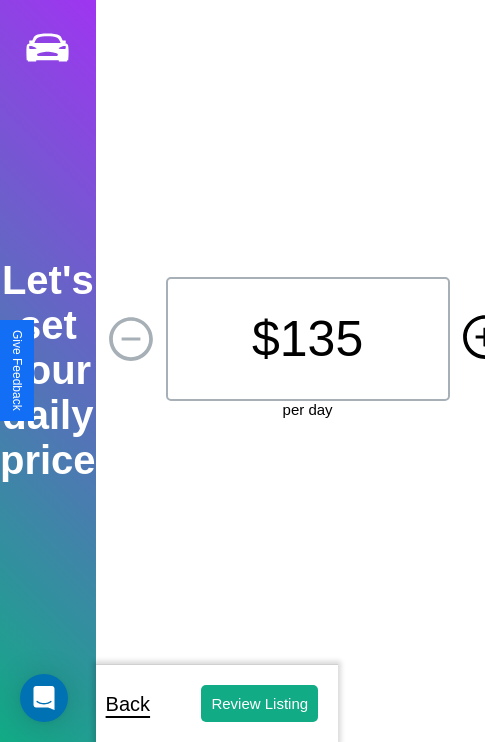 click 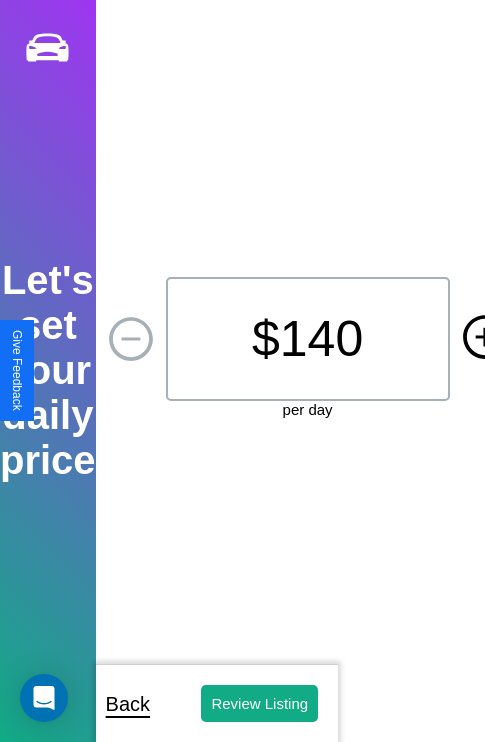 click 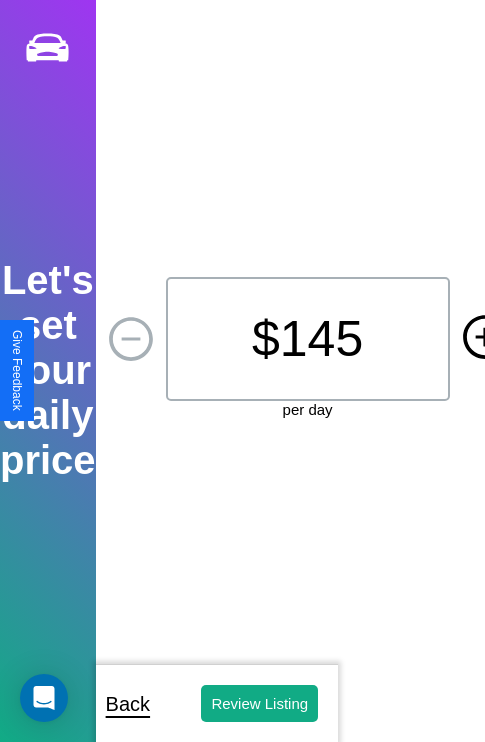 click 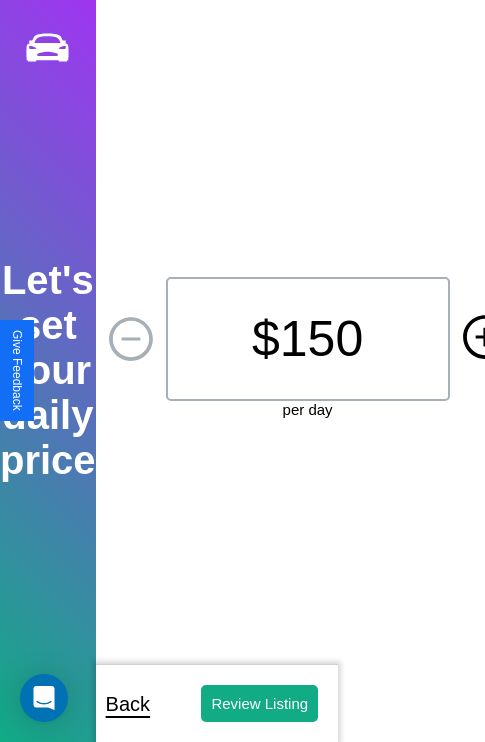 click 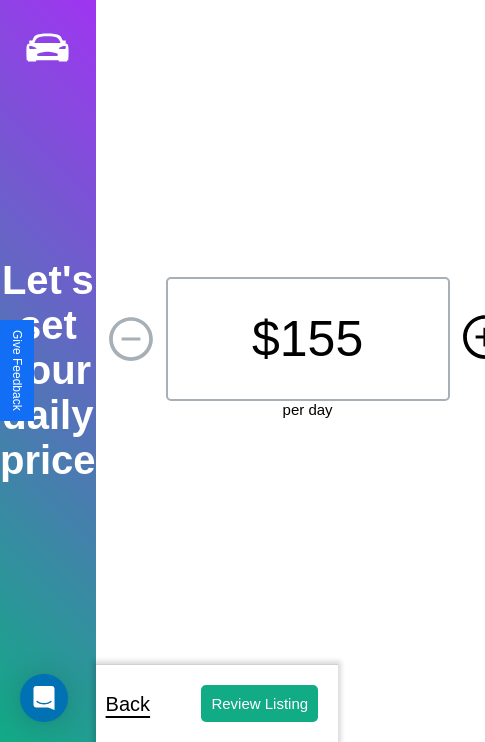 click 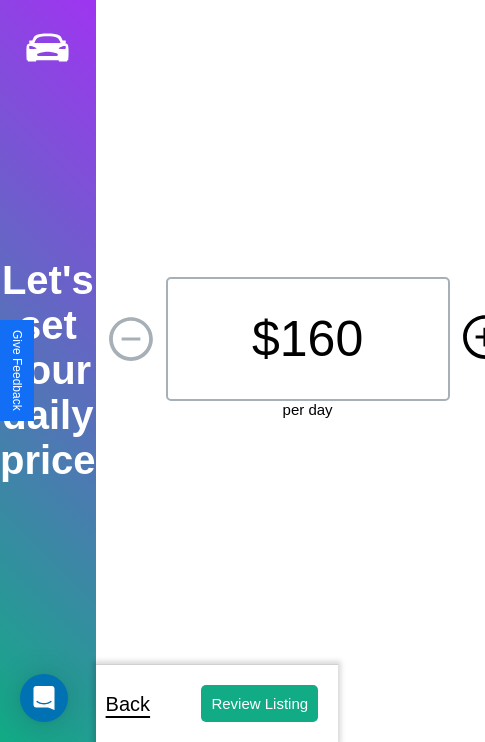 click 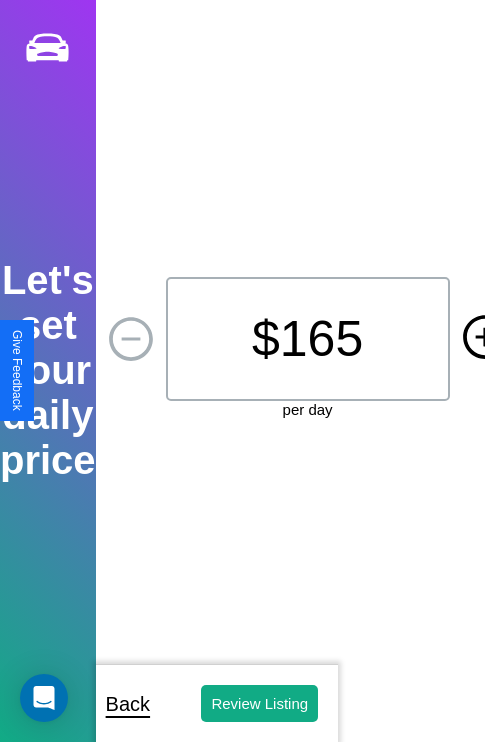 click 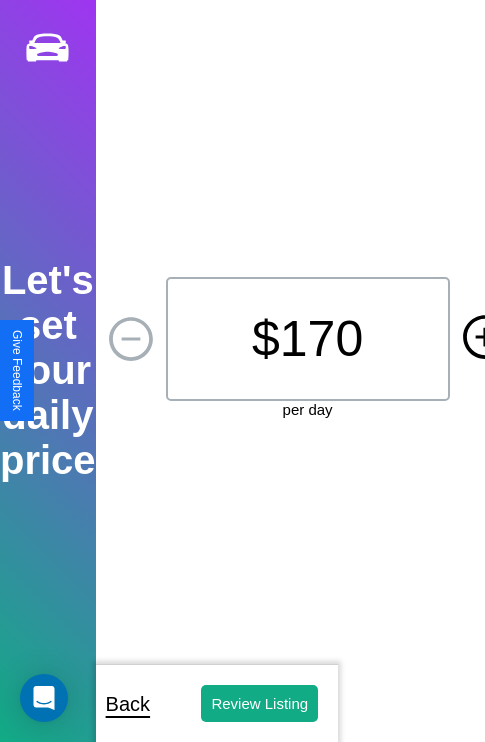 click 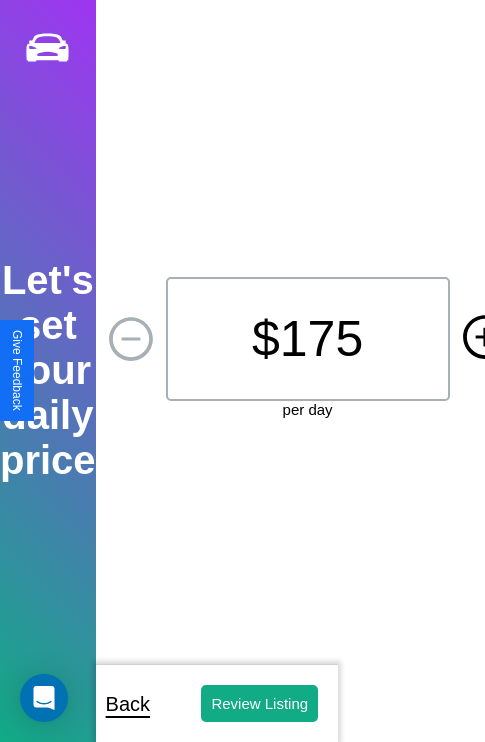 click 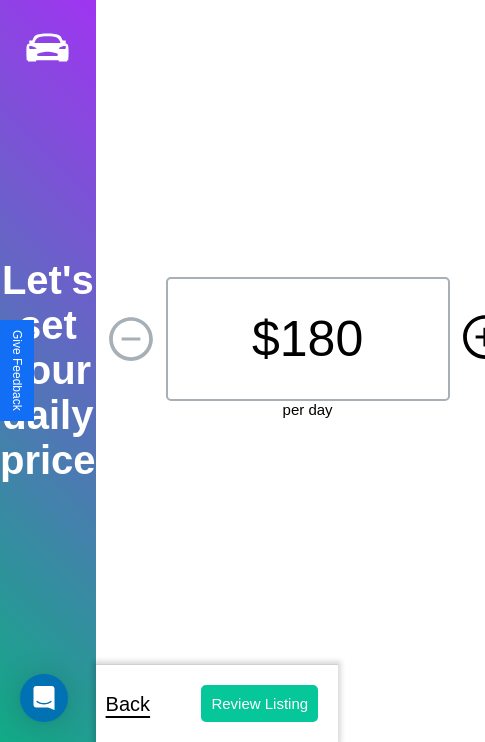 click on "Review Listing" at bounding box center [259, 703] 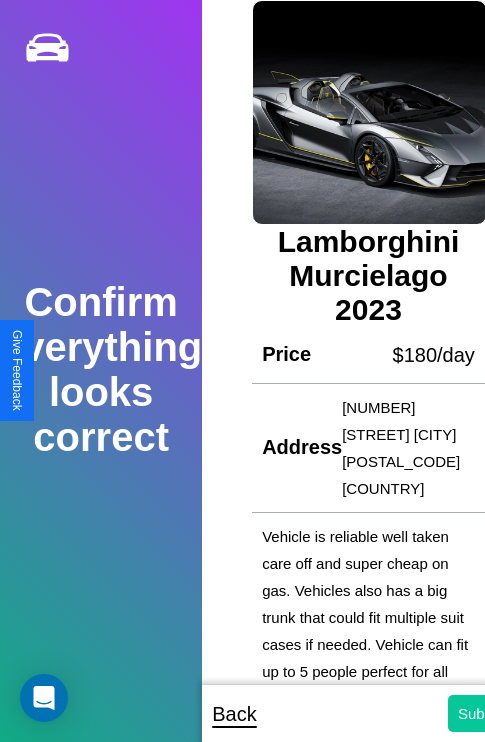 click on "Submit" at bounding box center [481, 713] 